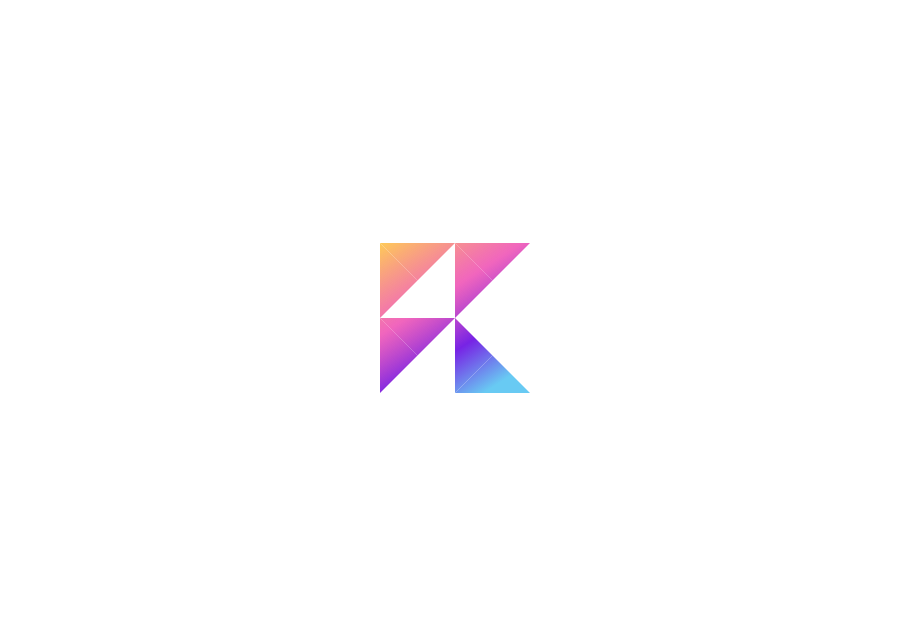 scroll, scrollTop: 0, scrollLeft: 0, axis: both 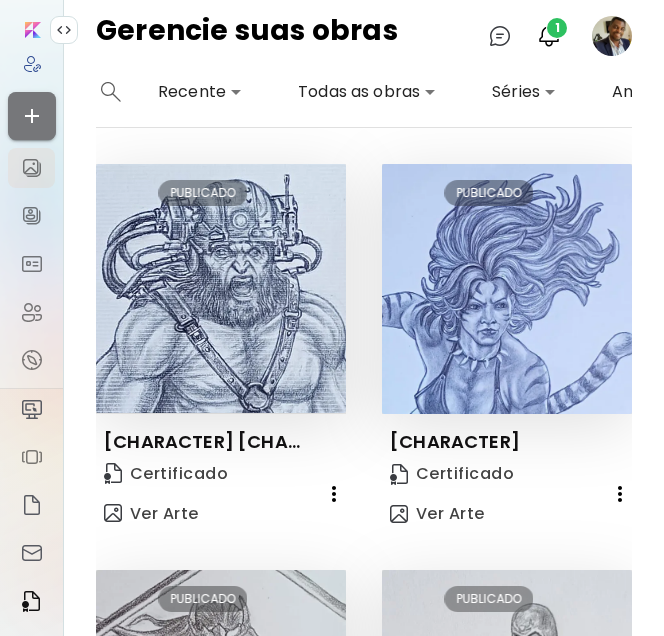 click 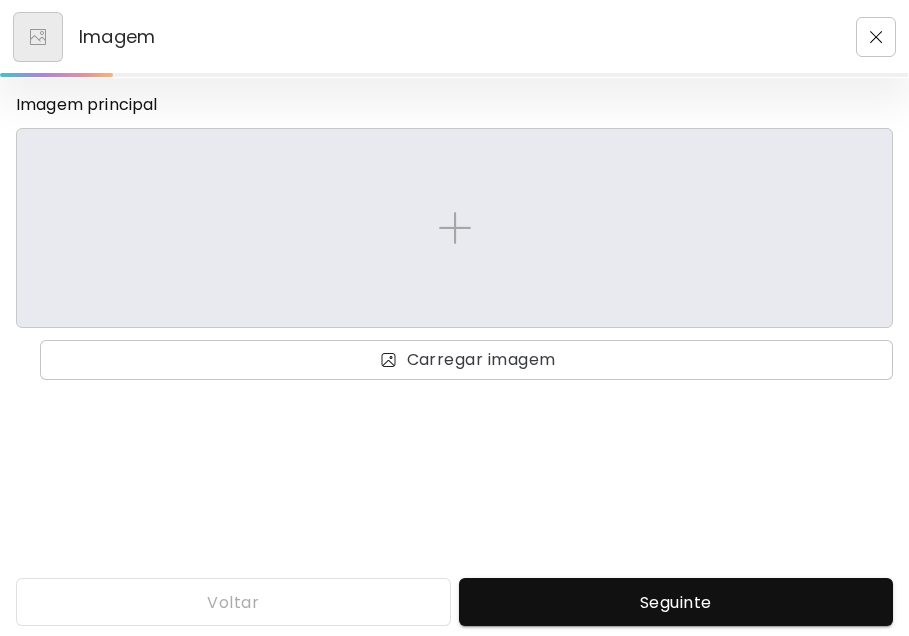 click at bounding box center [38, 37] 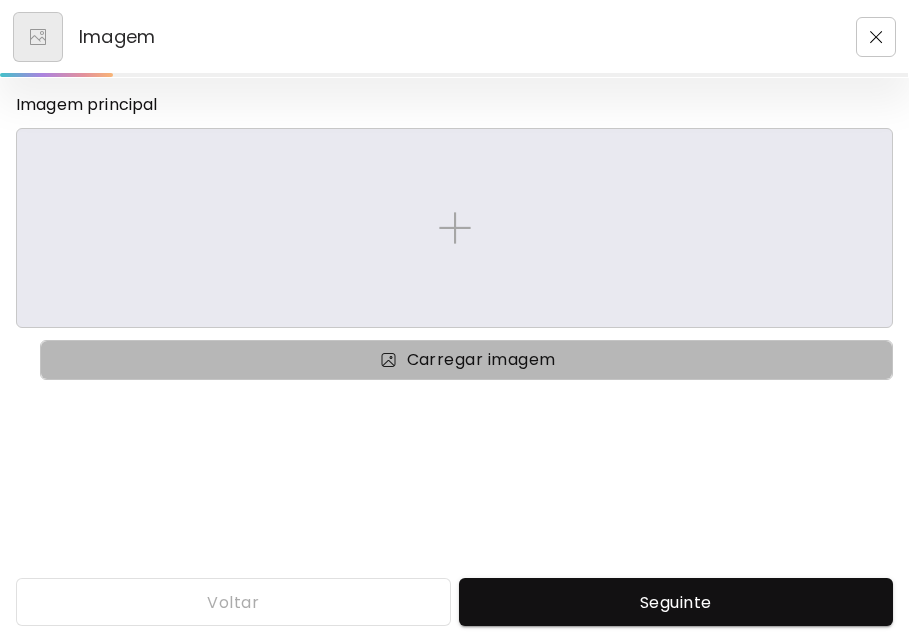 click on "Carregar imagem" at bounding box center [481, 360] 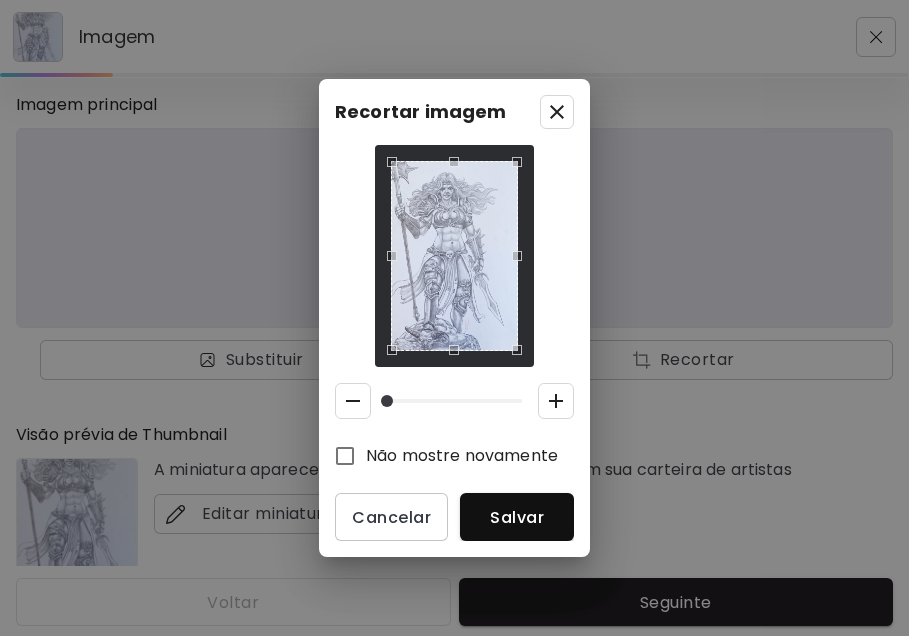 click on "Recortar imagem Não mostre novamente Cancelar Salvar" at bounding box center [454, 318] 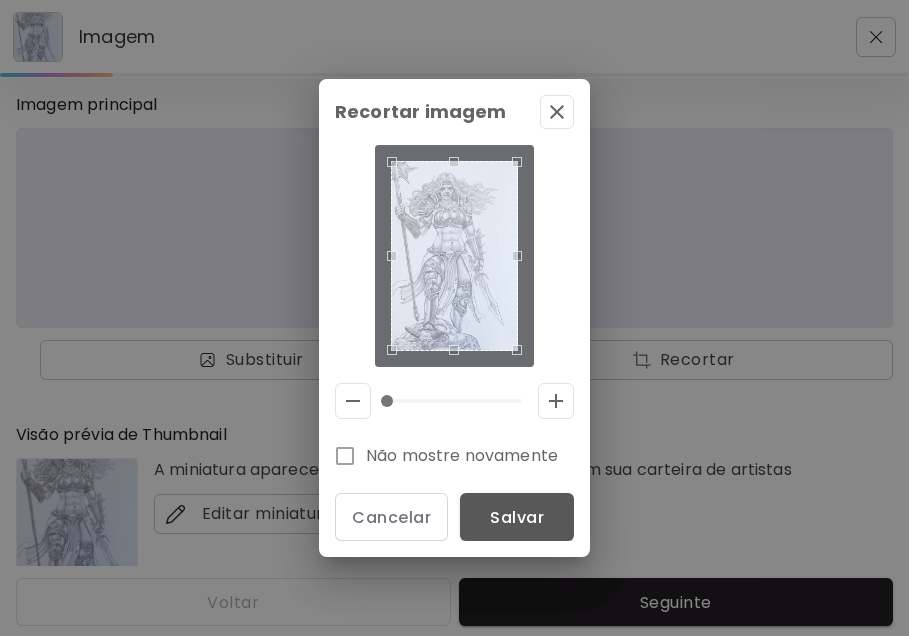 click on "Salvar" at bounding box center (517, 517) 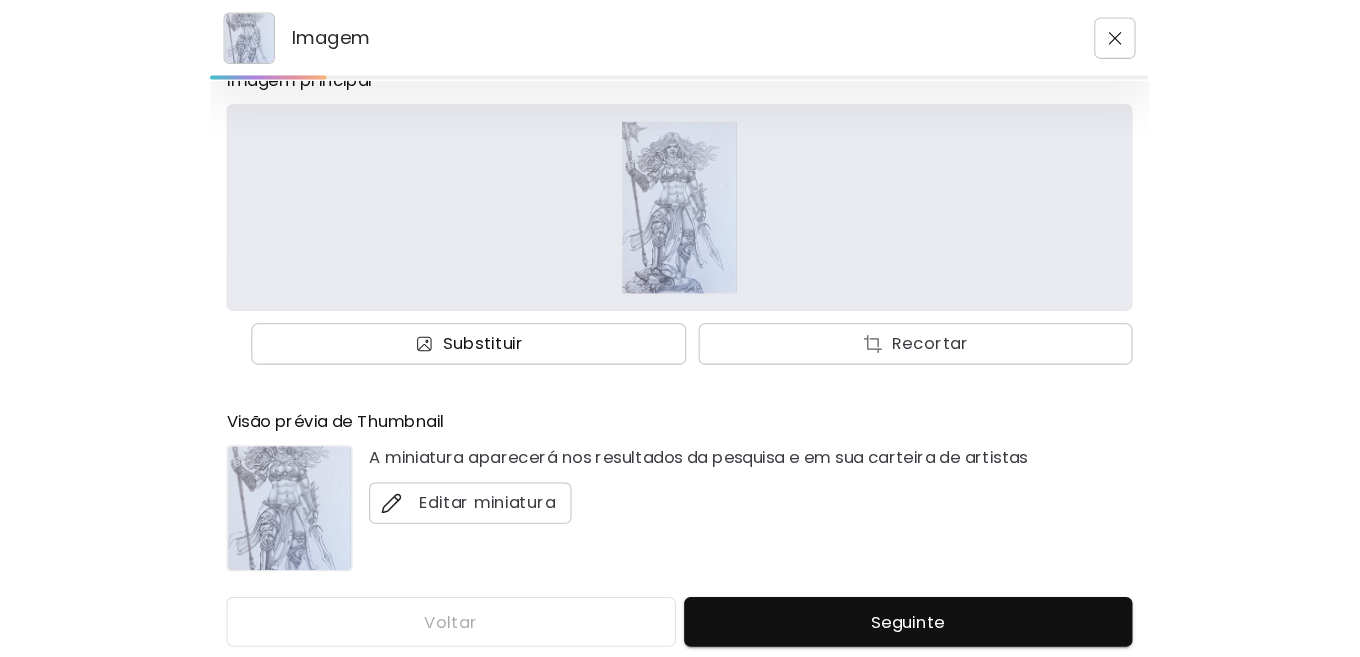 scroll, scrollTop: 30, scrollLeft: 0, axis: vertical 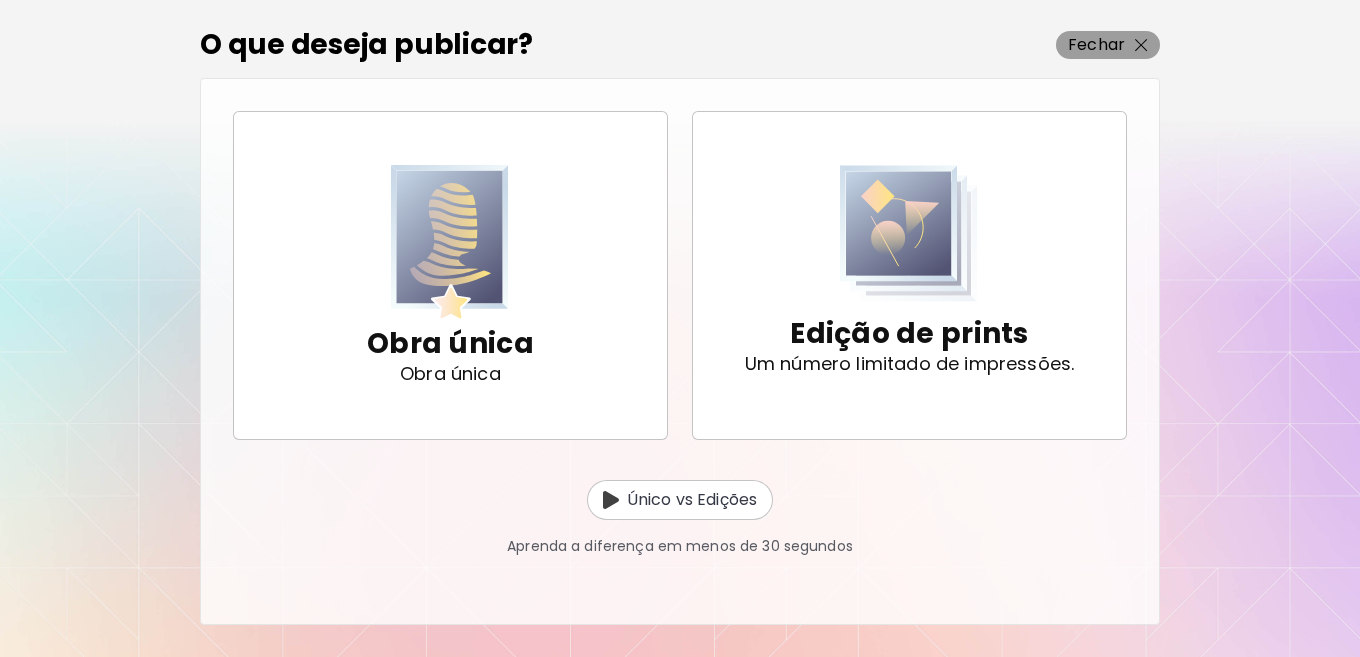 drag, startPoint x: 1080, startPoint y: 46, endPoint x: 916, endPoint y: 153, distance: 195.81879 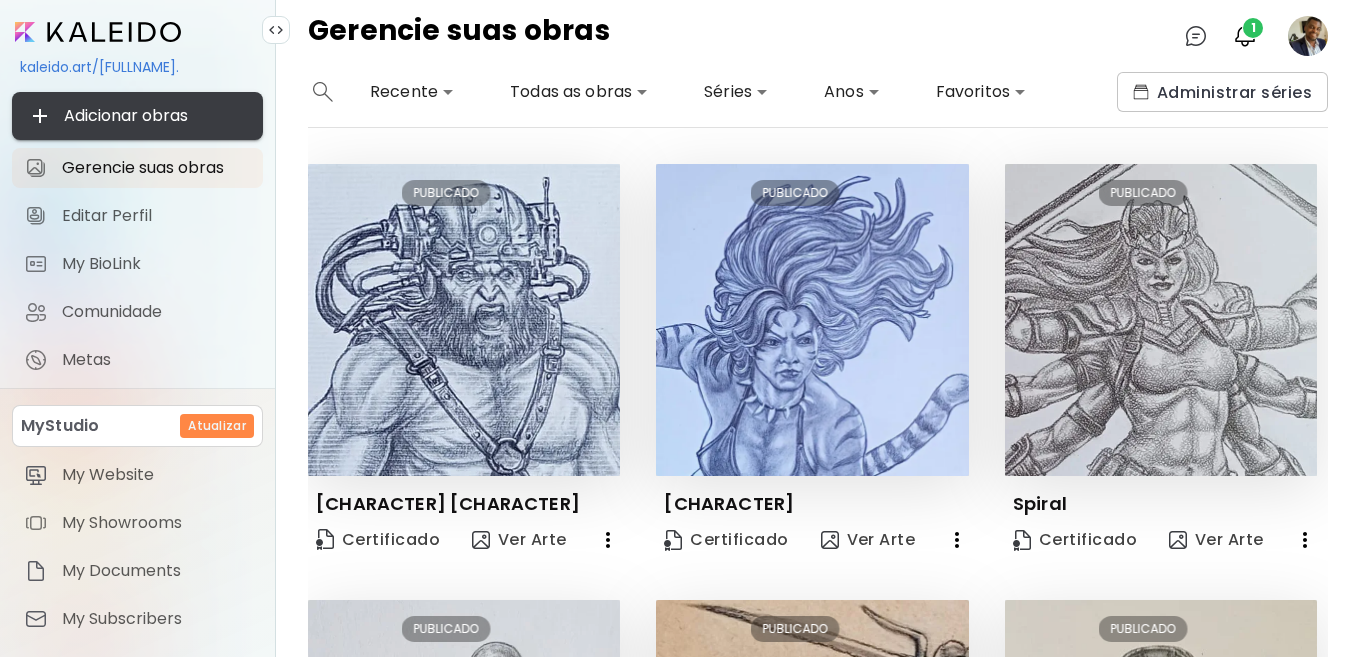 click on "Adicionar obras" at bounding box center [137, 116] 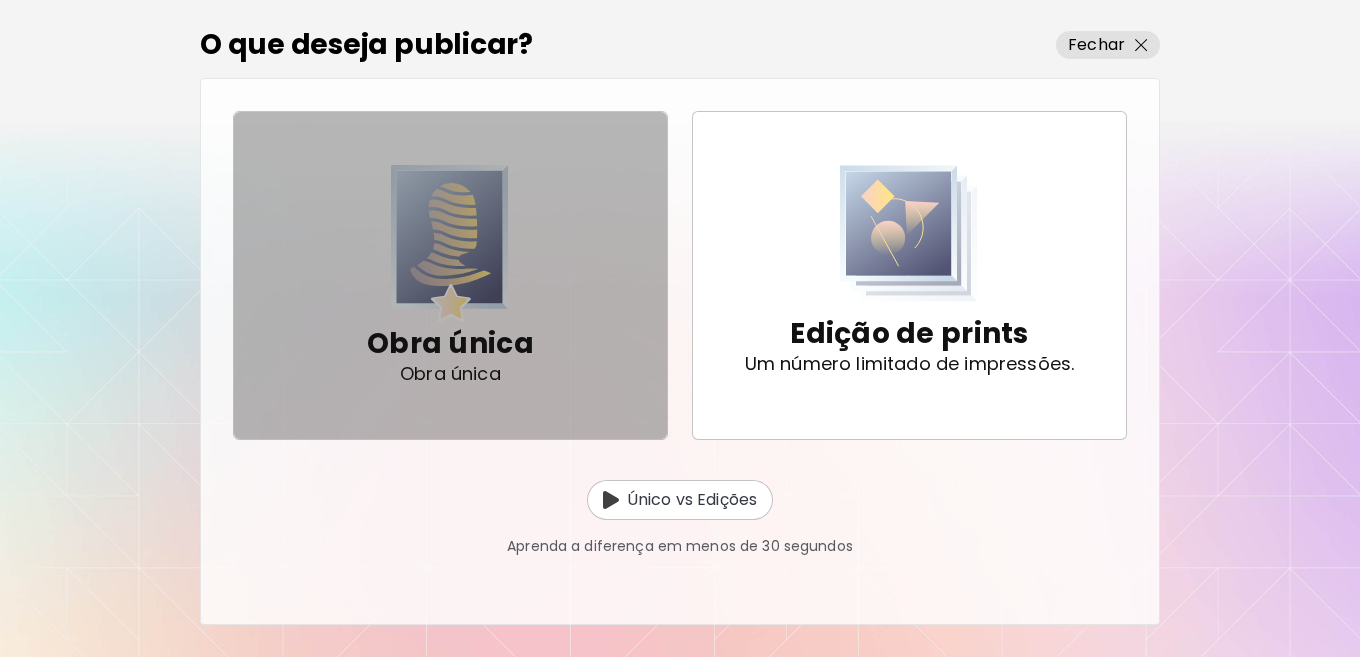 click at bounding box center (450, 243) 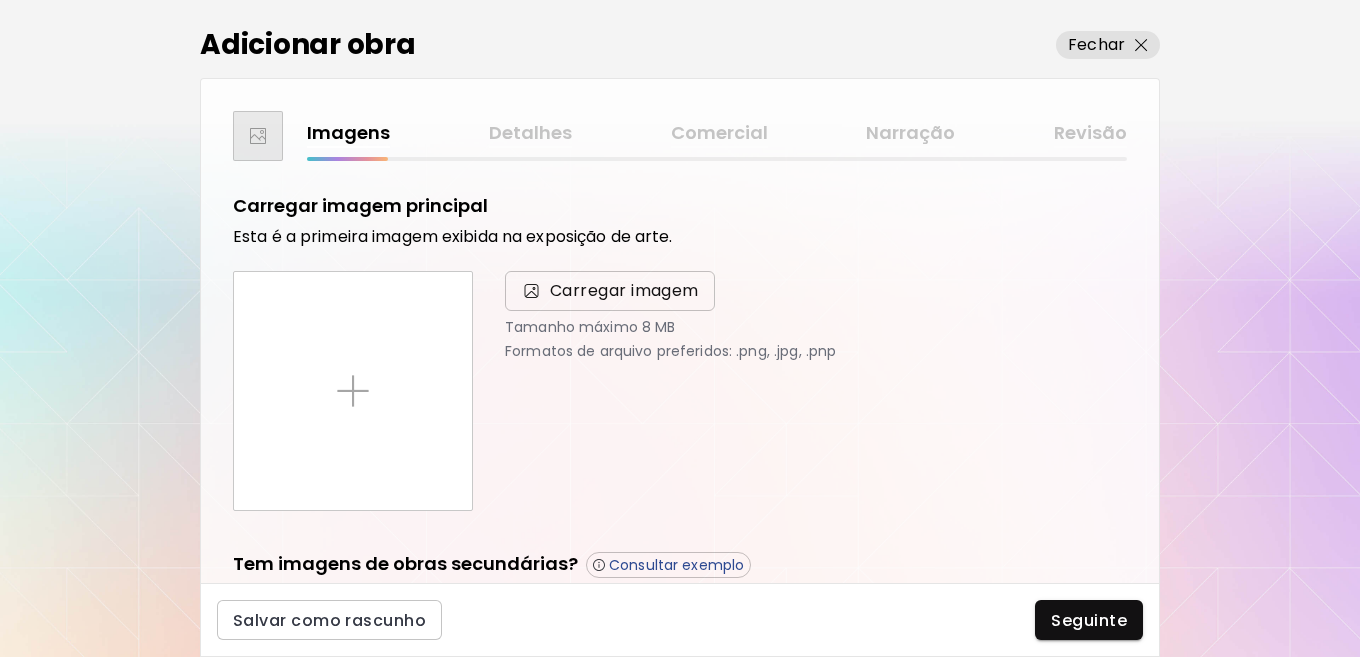 click on "Carregar imagem" at bounding box center [624, 291] 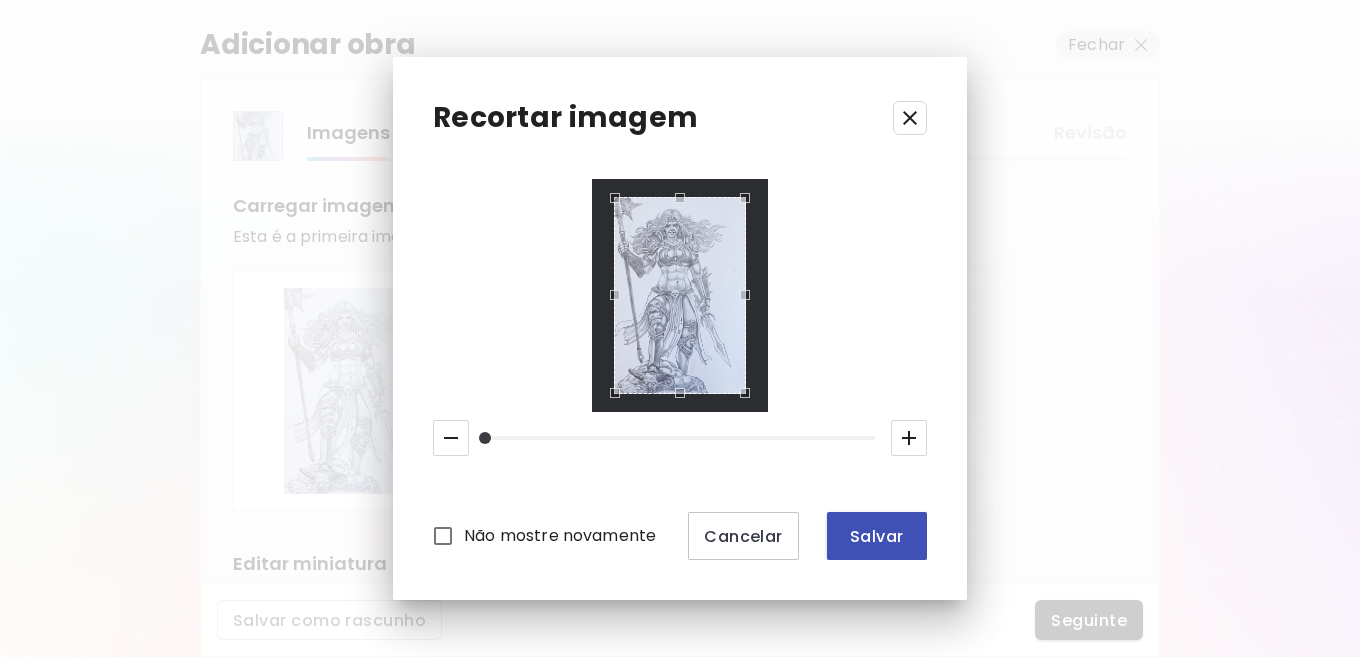 click on "Salvar" at bounding box center [877, 536] 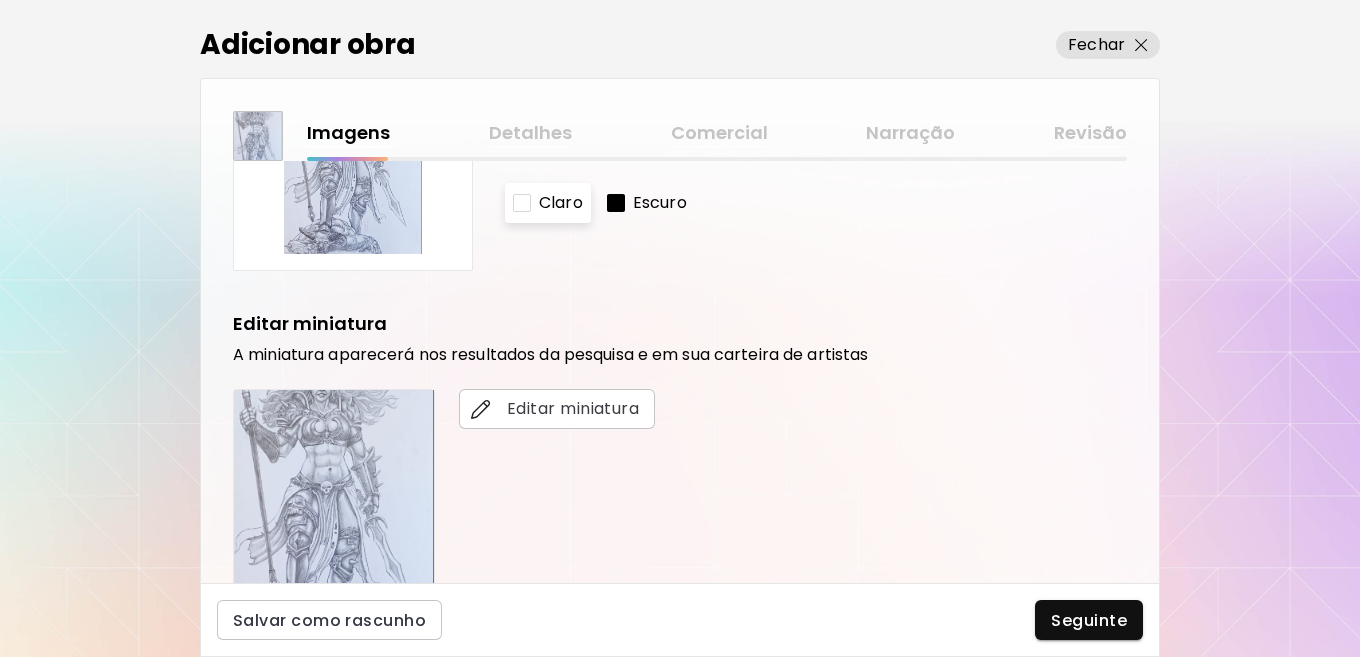 scroll, scrollTop: 300, scrollLeft: 0, axis: vertical 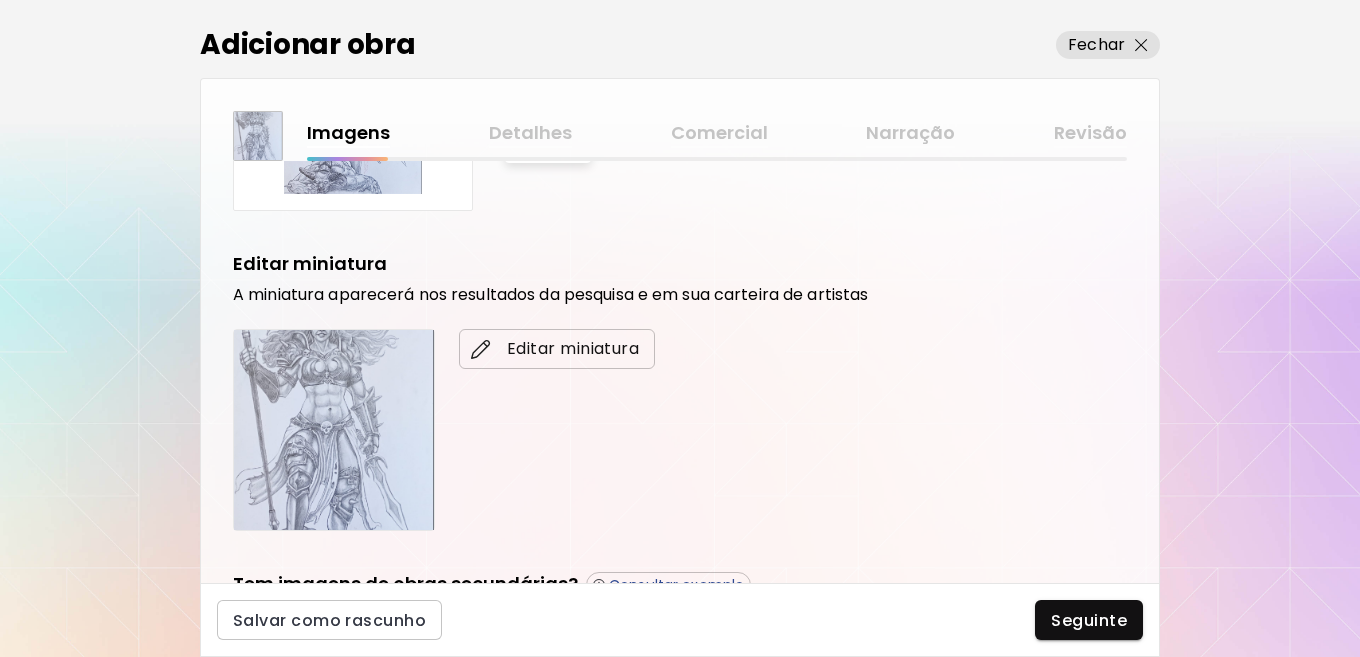 click on "Editar miniatura" at bounding box center (557, 349) 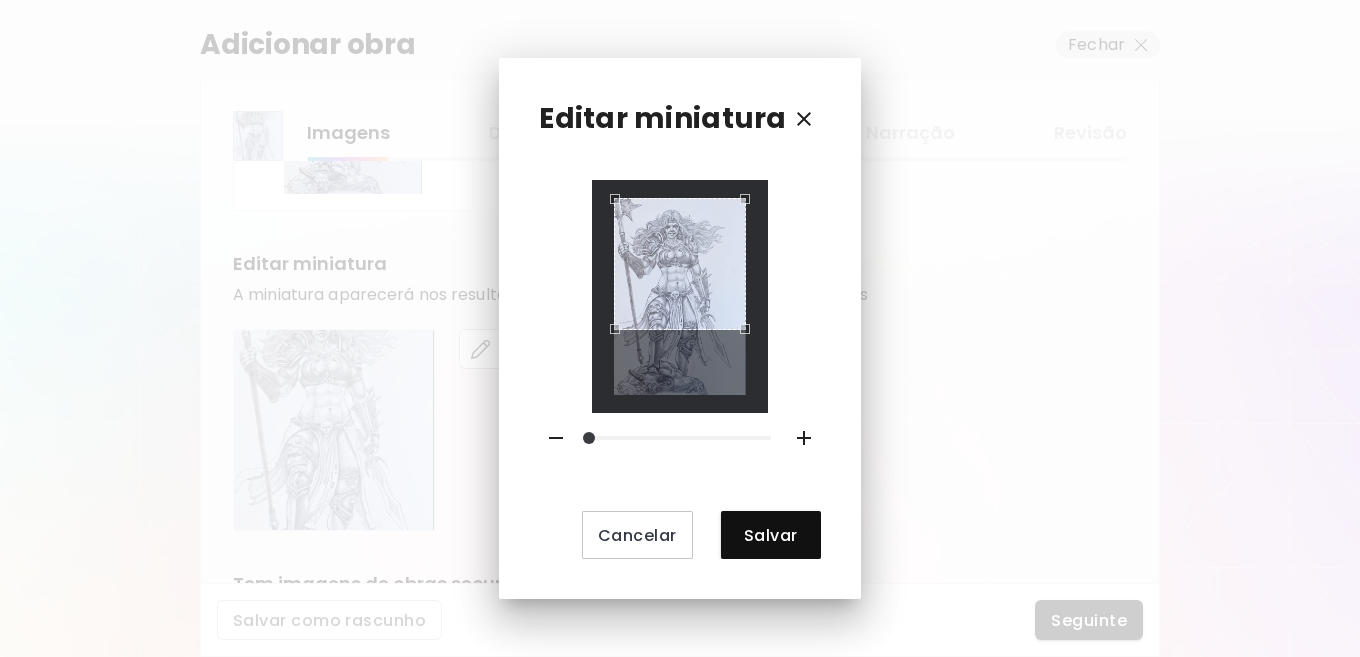 click at bounding box center (680, 264) 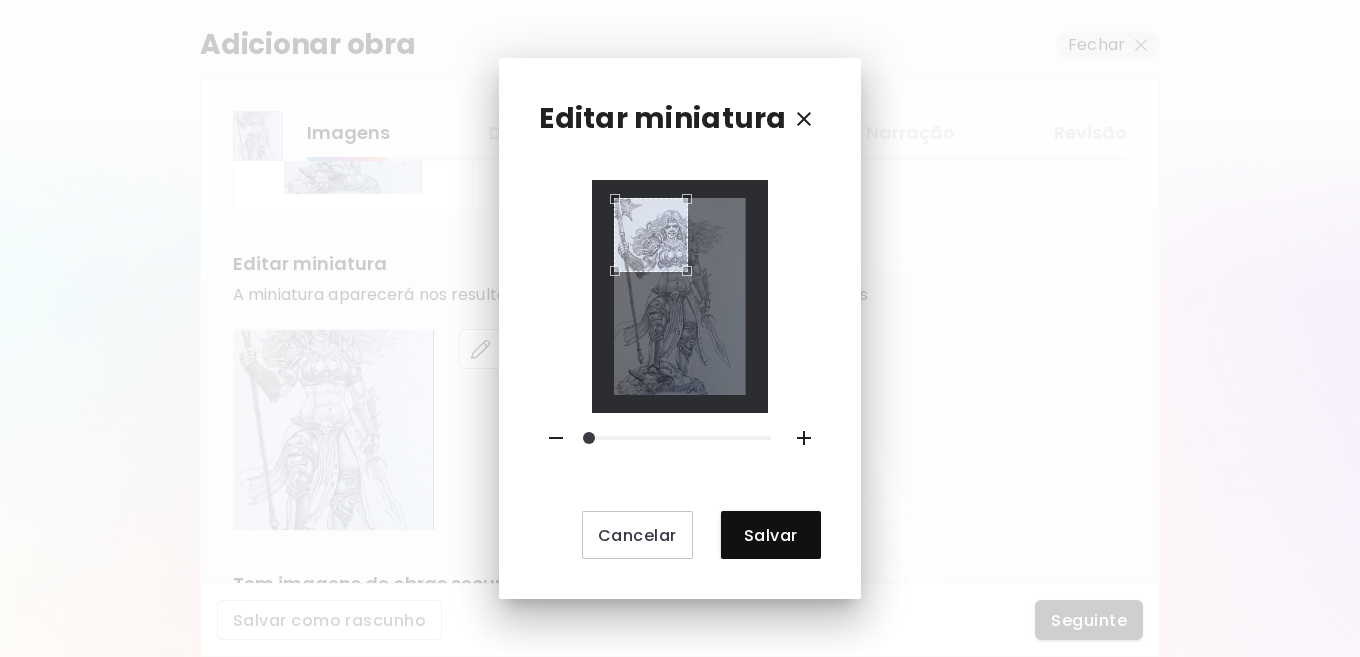 click at bounding box center [651, 235] 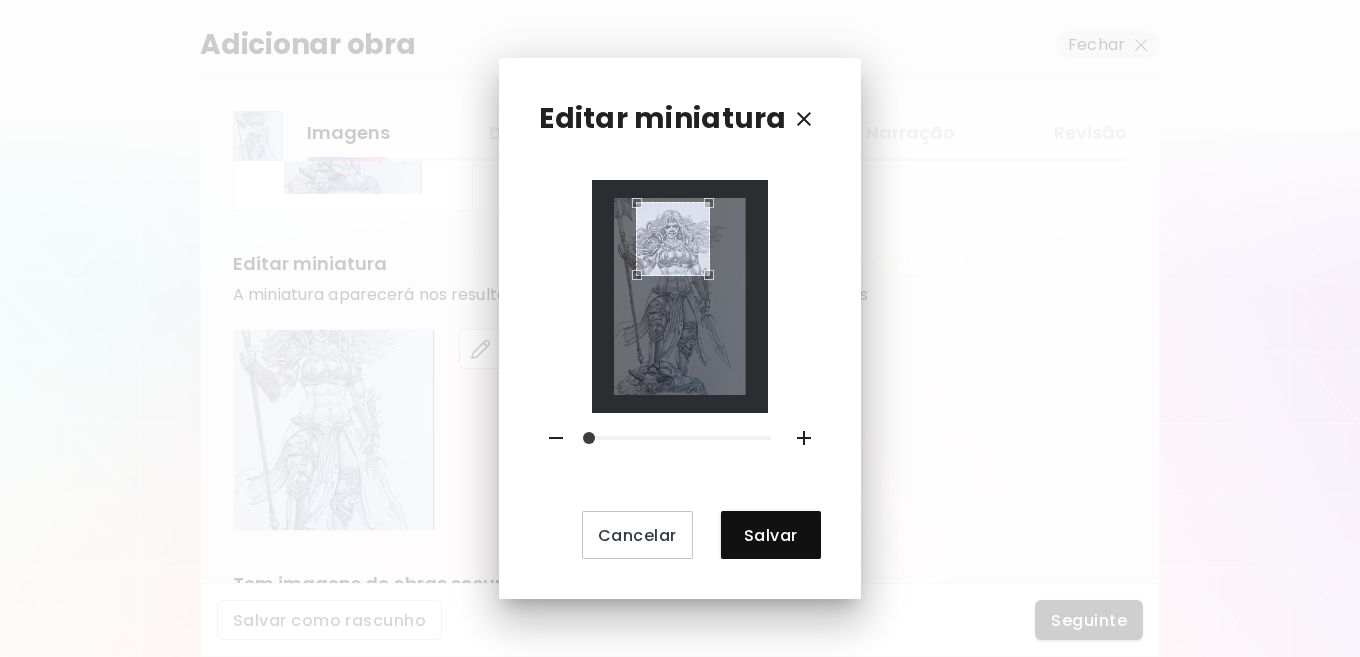 click at bounding box center (673, 239) 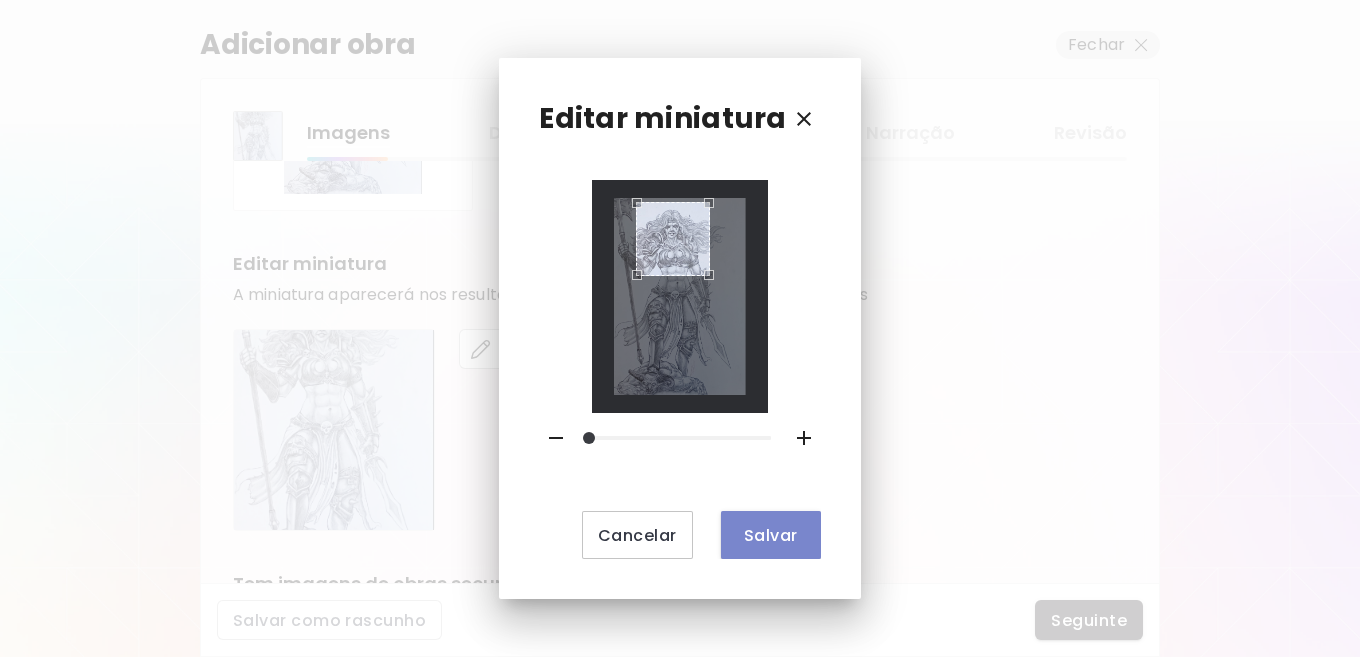 click on "Salvar" at bounding box center (771, 535) 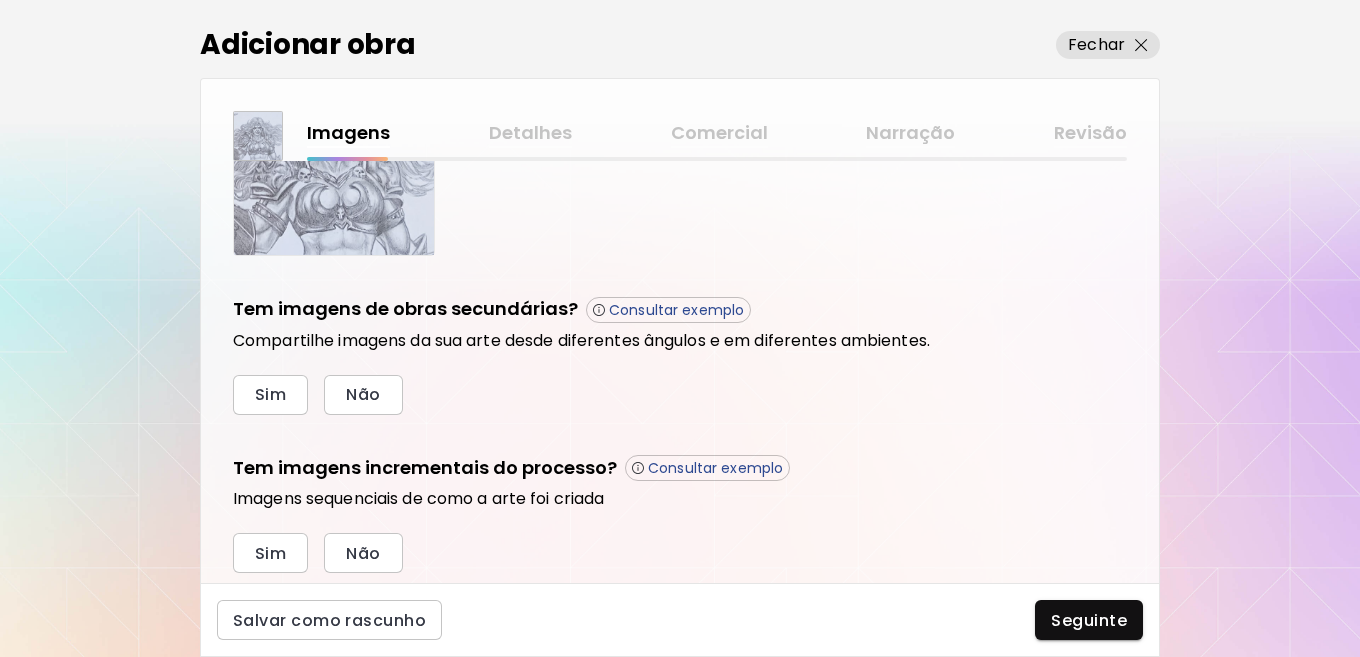 scroll, scrollTop: 600, scrollLeft: 0, axis: vertical 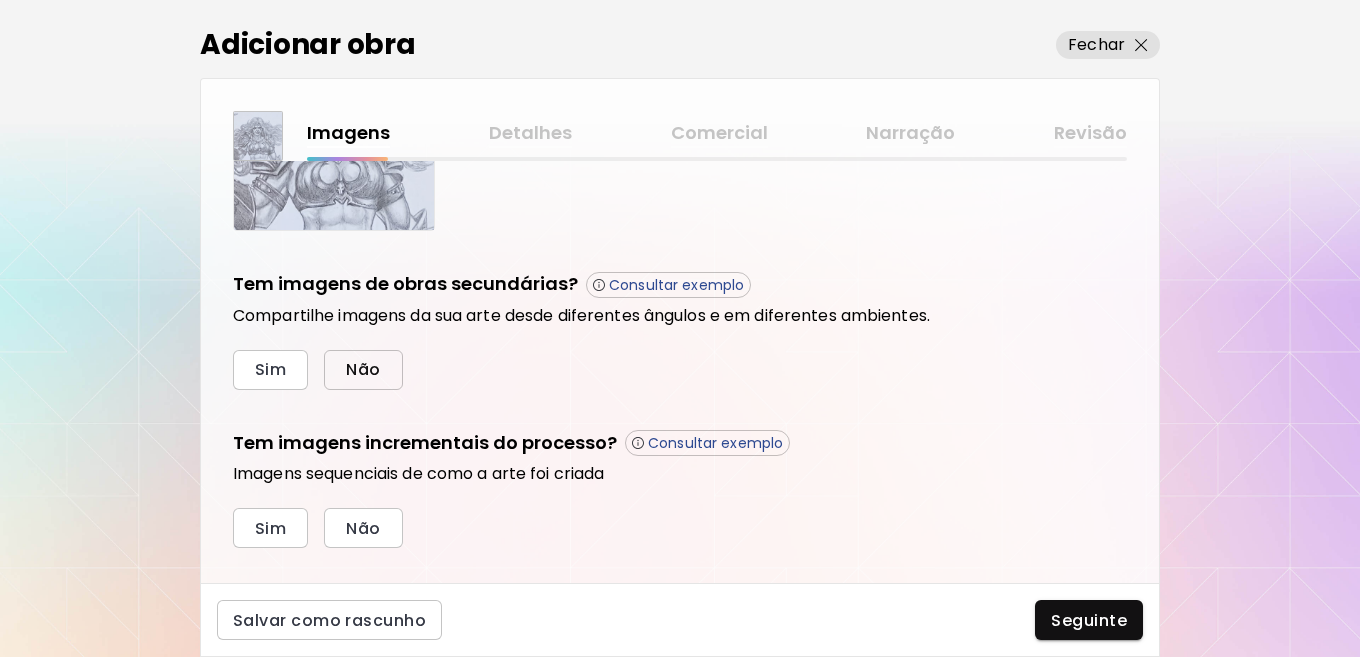 click on "Não" at bounding box center [363, 369] 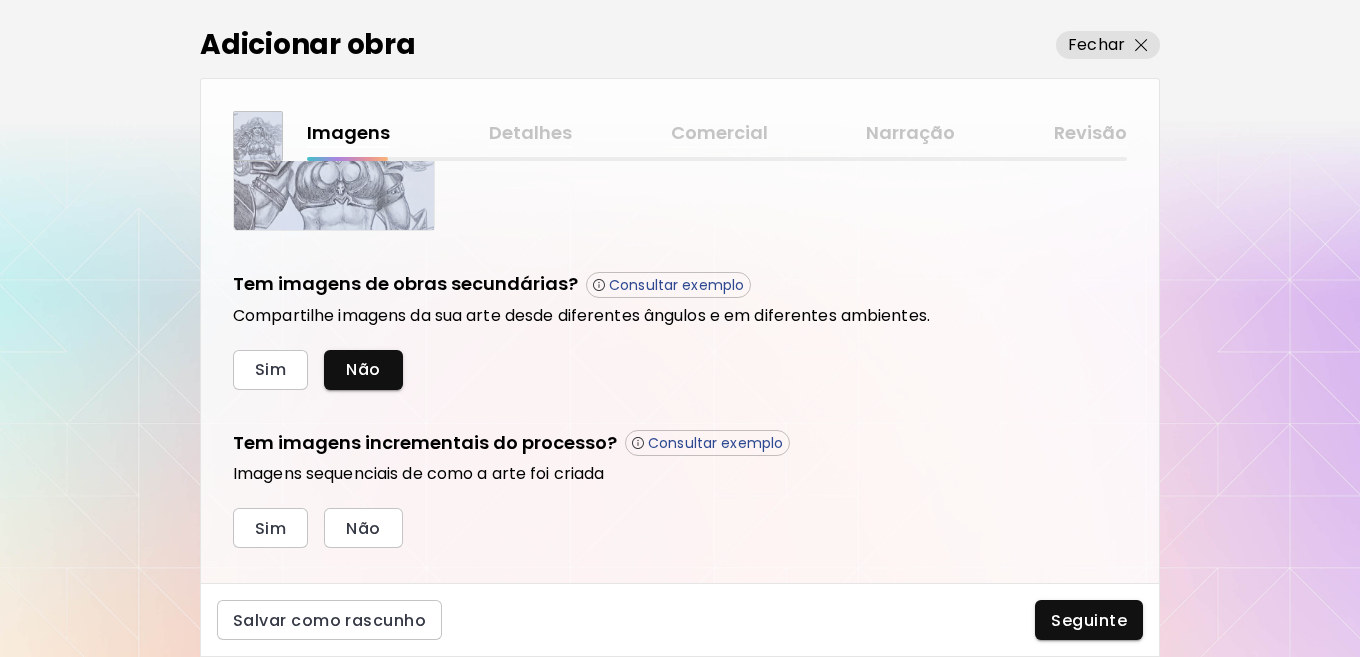 scroll, scrollTop: 637, scrollLeft: 0, axis: vertical 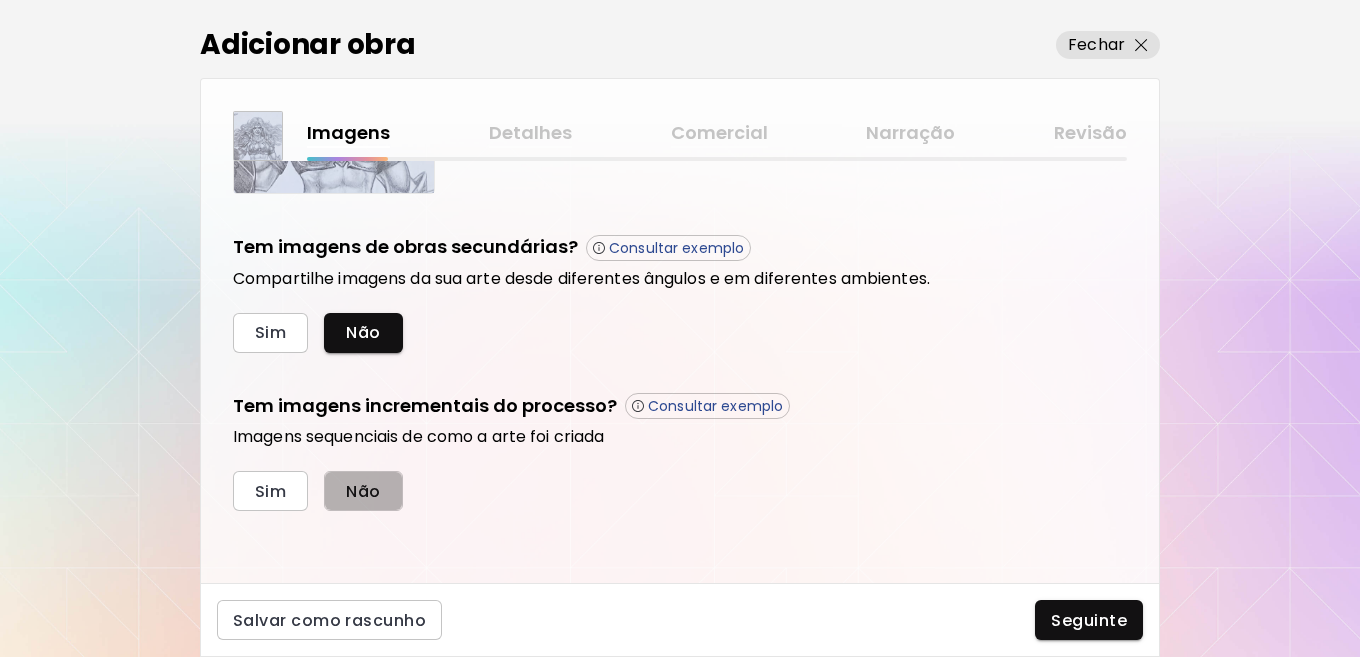 click on "Não" at bounding box center [363, 491] 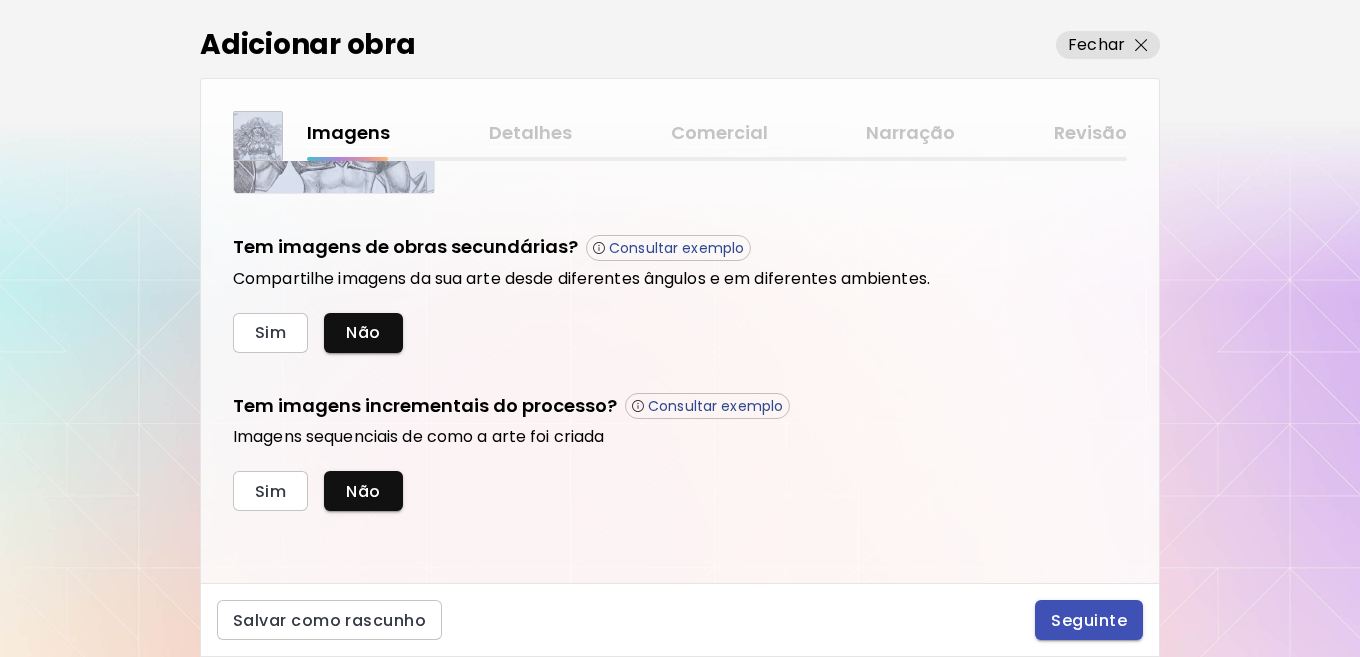 click on "Seguinte" at bounding box center [1089, 620] 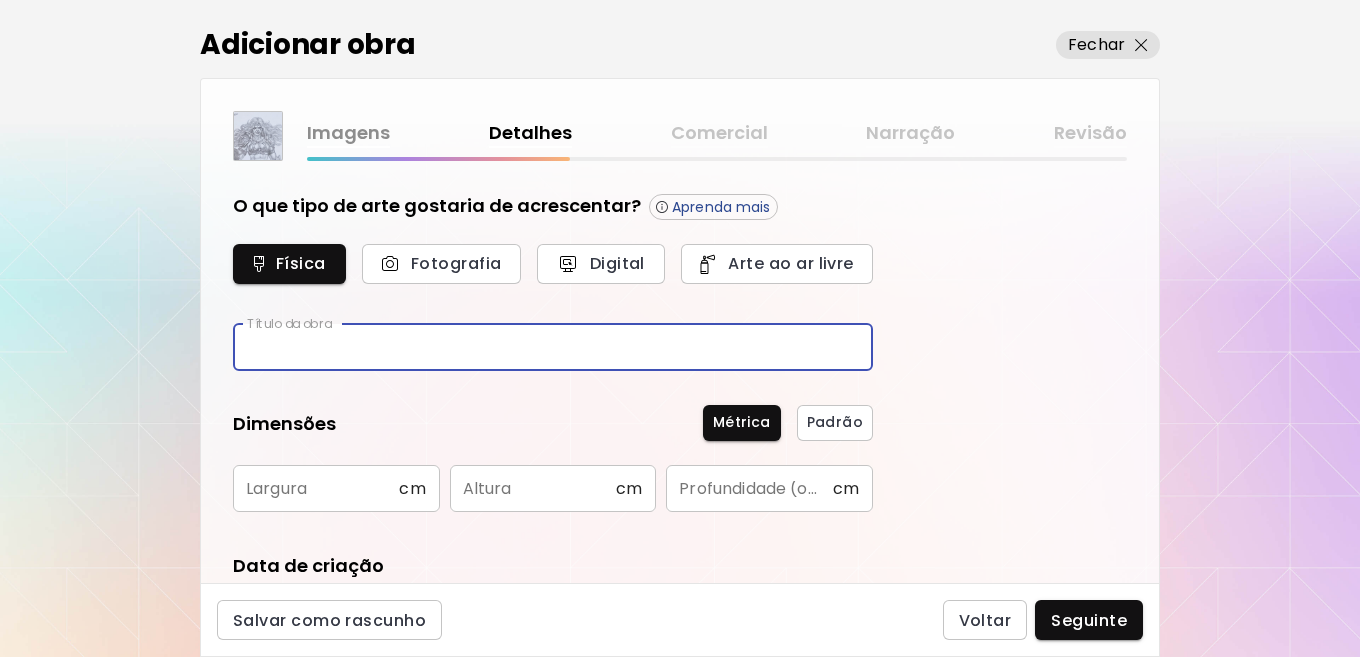 click at bounding box center (553, 347) 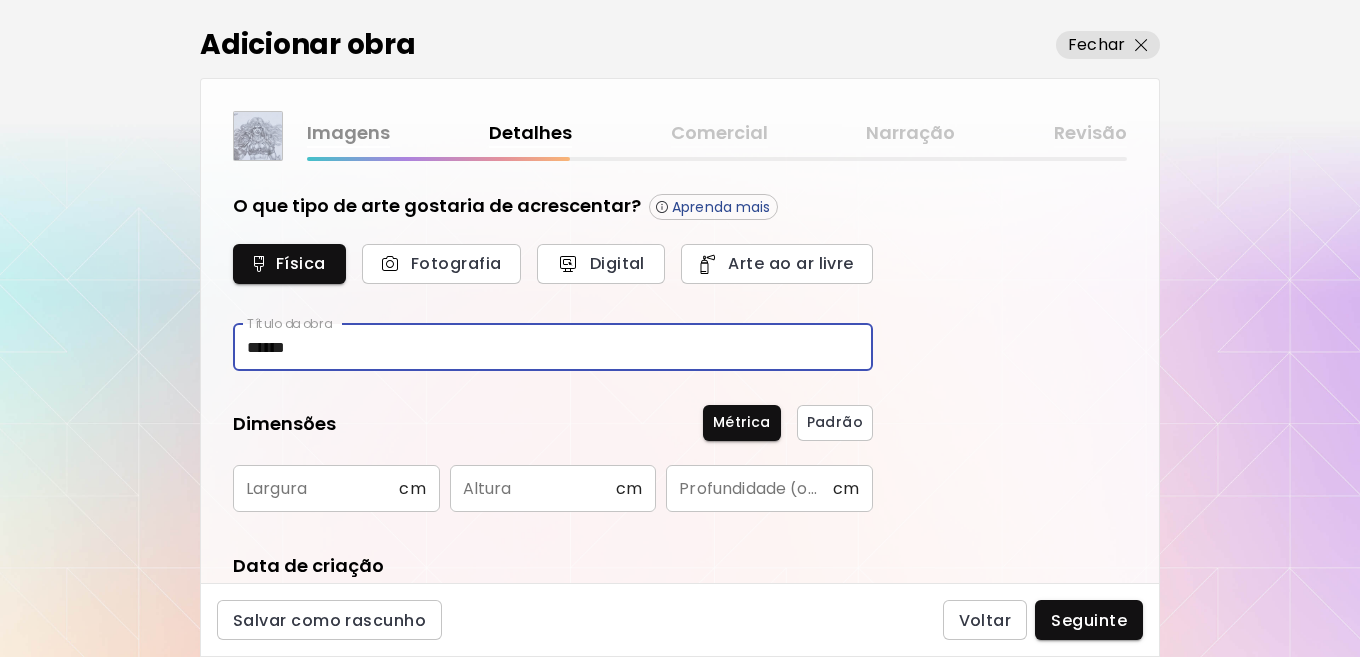 type on "******" 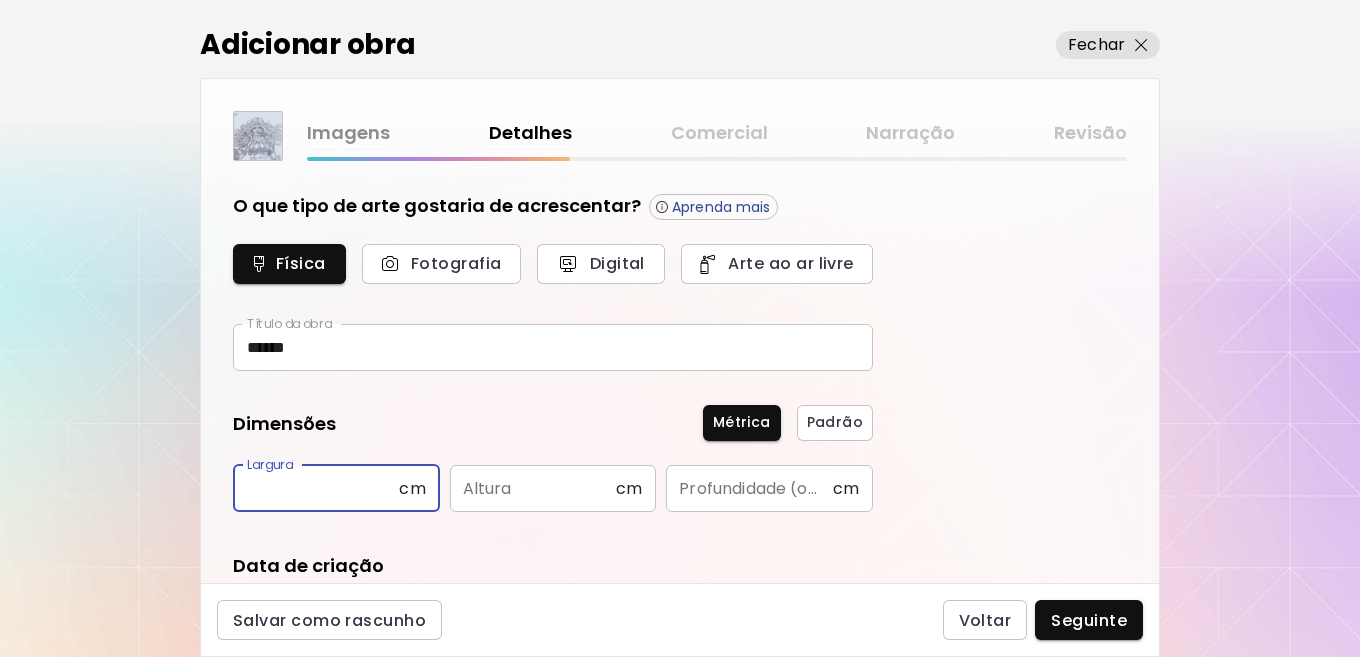 click at bounding box center [316, 488] 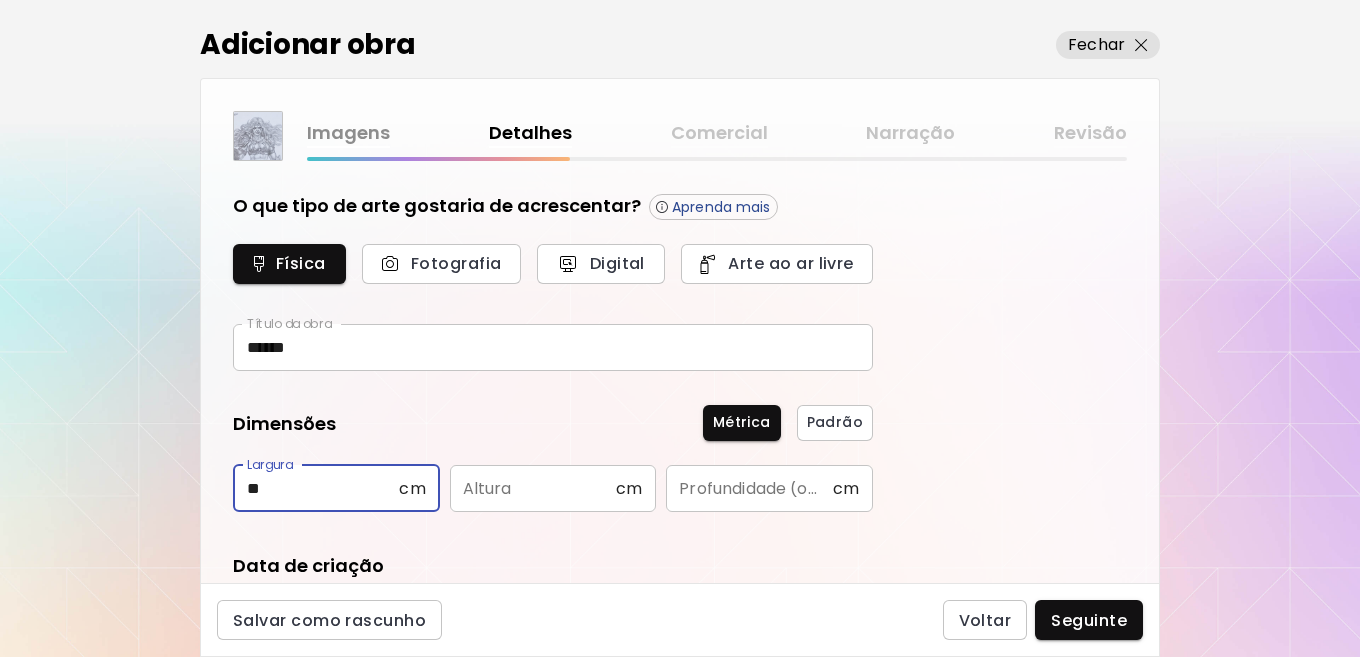 type on "**" 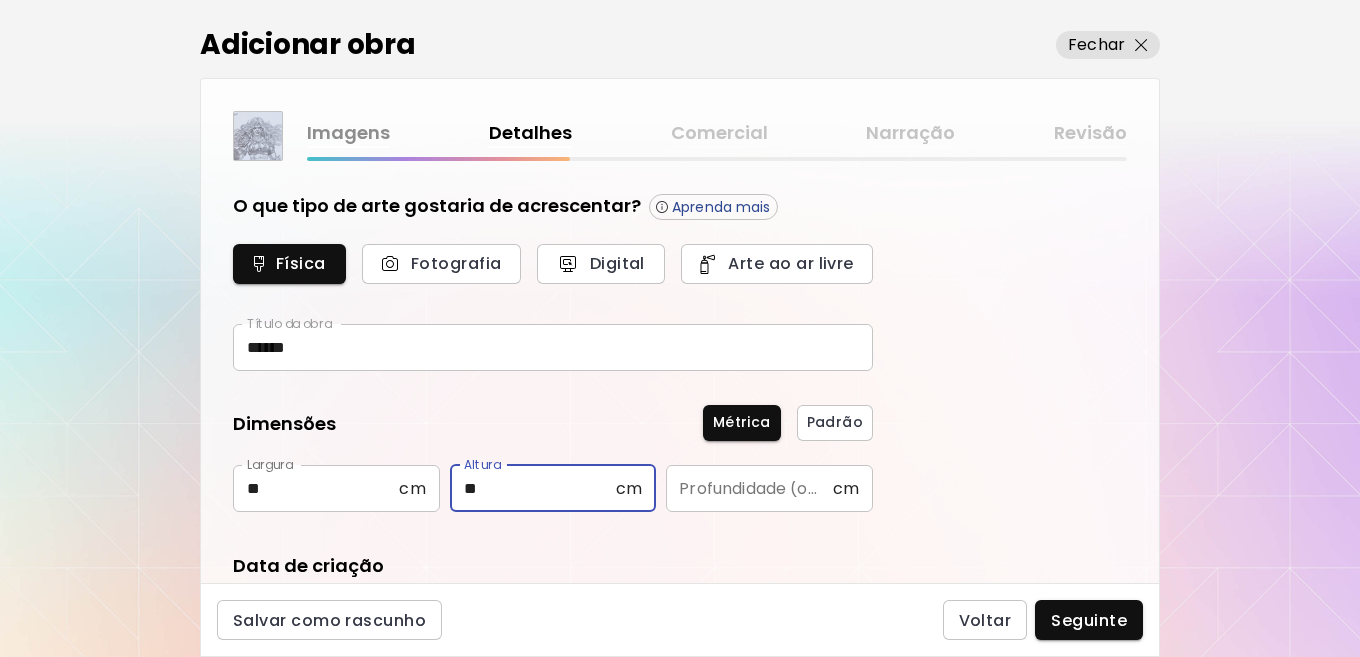 type on "**" 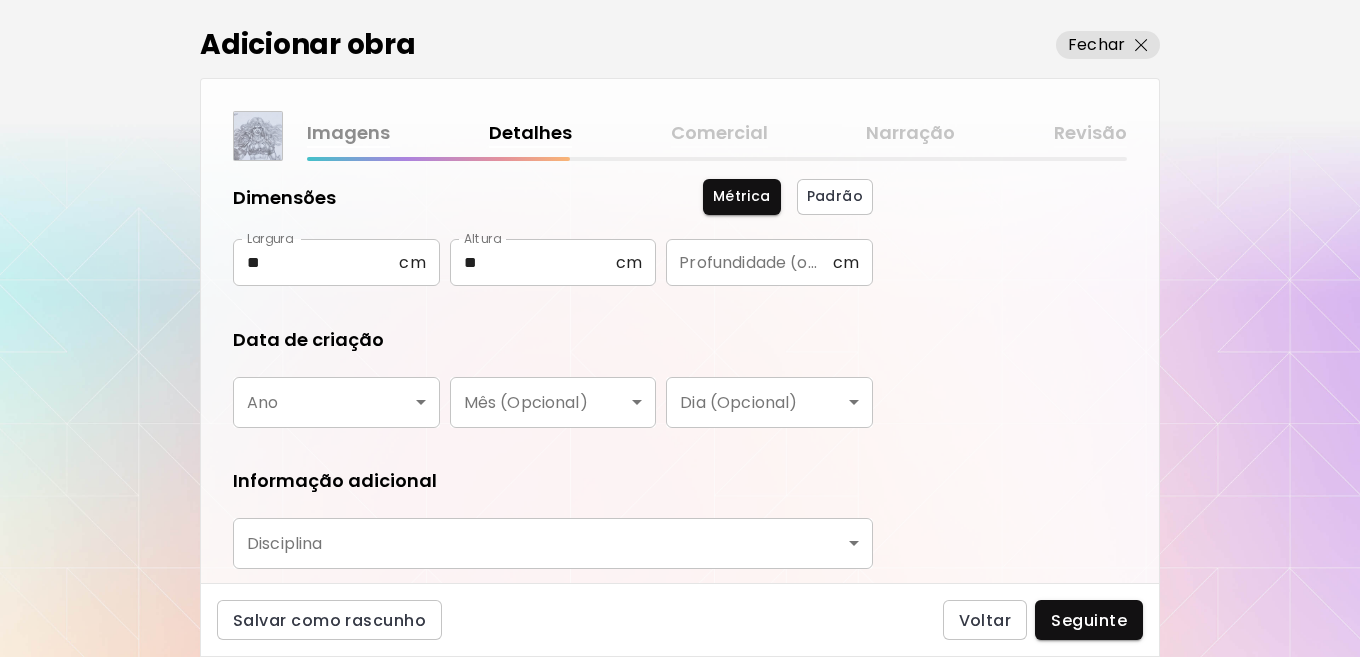 scroll, scrollTop: 300, scrollLeft: 0, axis: vertical 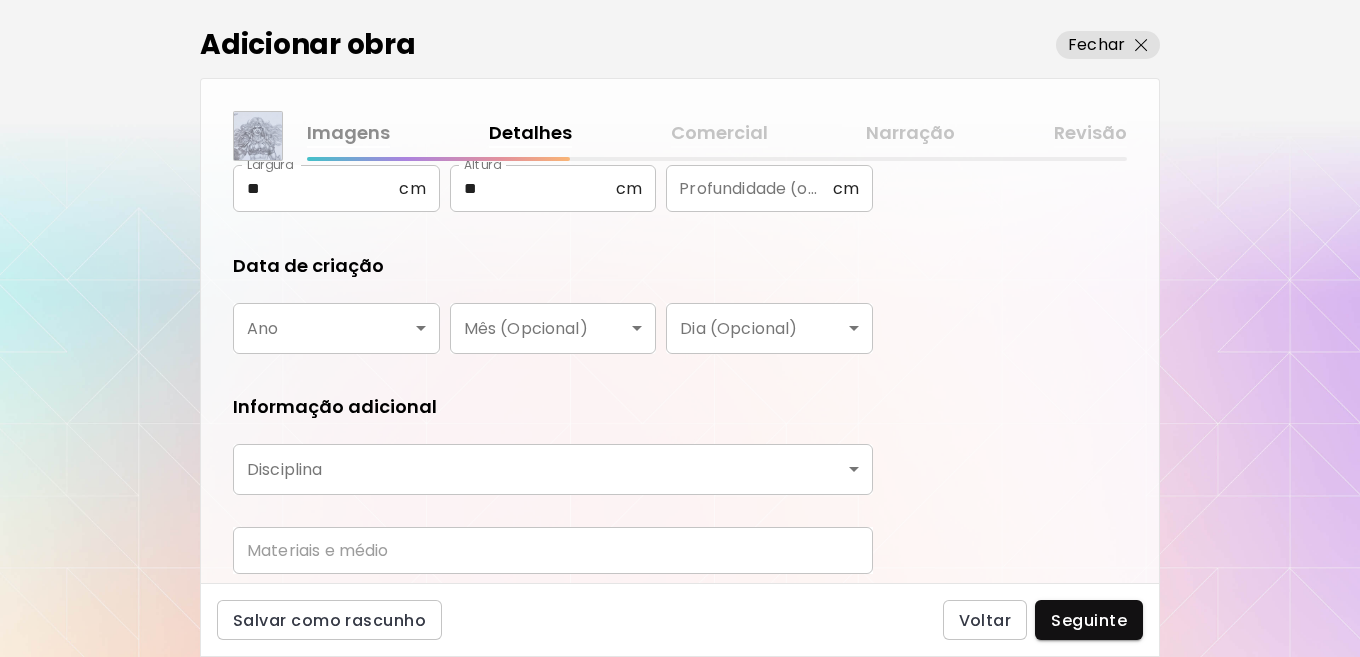 click on "kaleido.art/[FULLNAME]. Adicionar obras Gerencie suas obras Editar Perfil My BioLink Comunidade Metas MyStudio Atualizar My Website My Showrooms My Documents My Subscribers My Provenance My Augmentations My Analytics Ajustes Ajuda 0 1 Adicionar obra Fechar Imagens Detalhes Comercial Narração Revisão O que tipo de arte gostaria de acrescentar? Aprenda mais Física Fotografia Digital Arte ao ar livre Título da obra ****** Título da obra Dimensões Métrica Padrão Largura ** cm Largura Altura ** cm Altura Profundidade (opcional) cm Profundidade (opcional) Data de criação Ano ​ Ano Mês (Opcional) ​ Mês (Opcional) Dia (Opcional) ​ Dia (Opcional) Informação adicional Disciplina ​ Disciplina Materiais e médio Materiais e médio Salvar como rascunho Voltar Seguinte Pesquisa de artista Nome ou identificador Nome ou identificador País do artista País do artista Disciplina Todos Pintura Contemporânea Desenho e Ilustração Collage Esculturas e Instalações Fotografía Arte AR/VR" at bounding box center [680, 328] 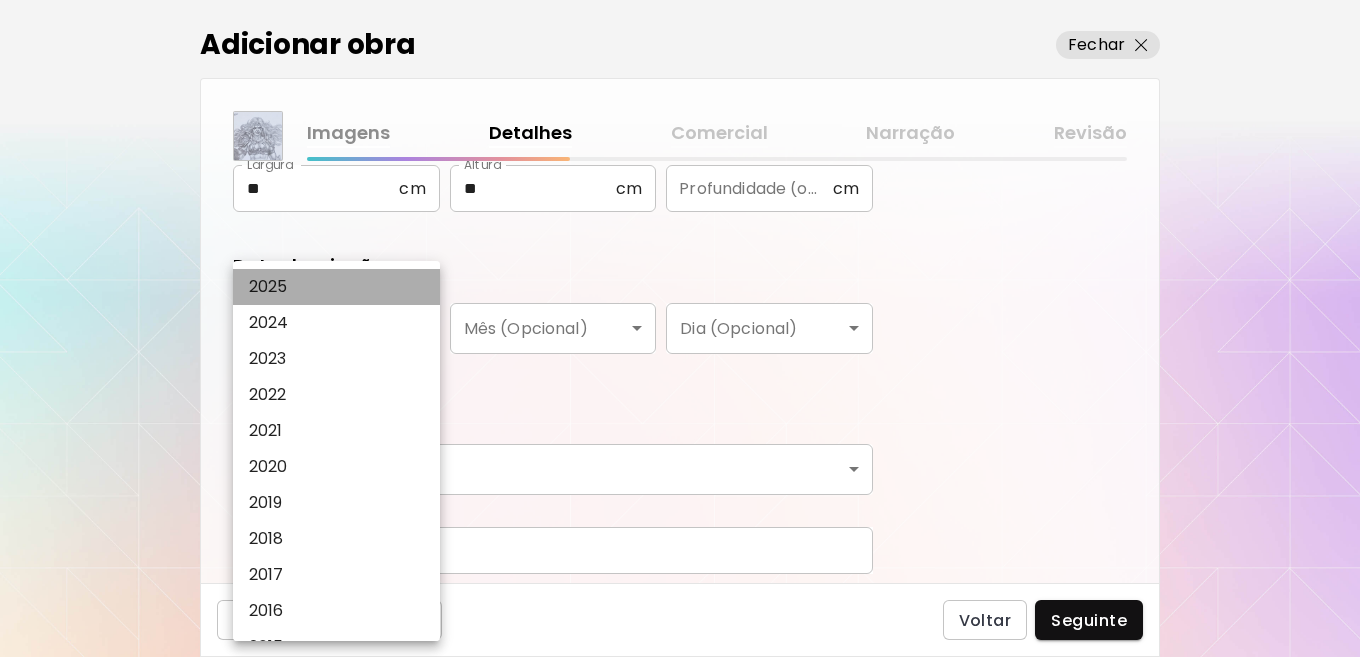 drag, startPoint x: 273, startPoint y: 289, endPoint x: 395, endPoint y: 315, distance: 124.73973 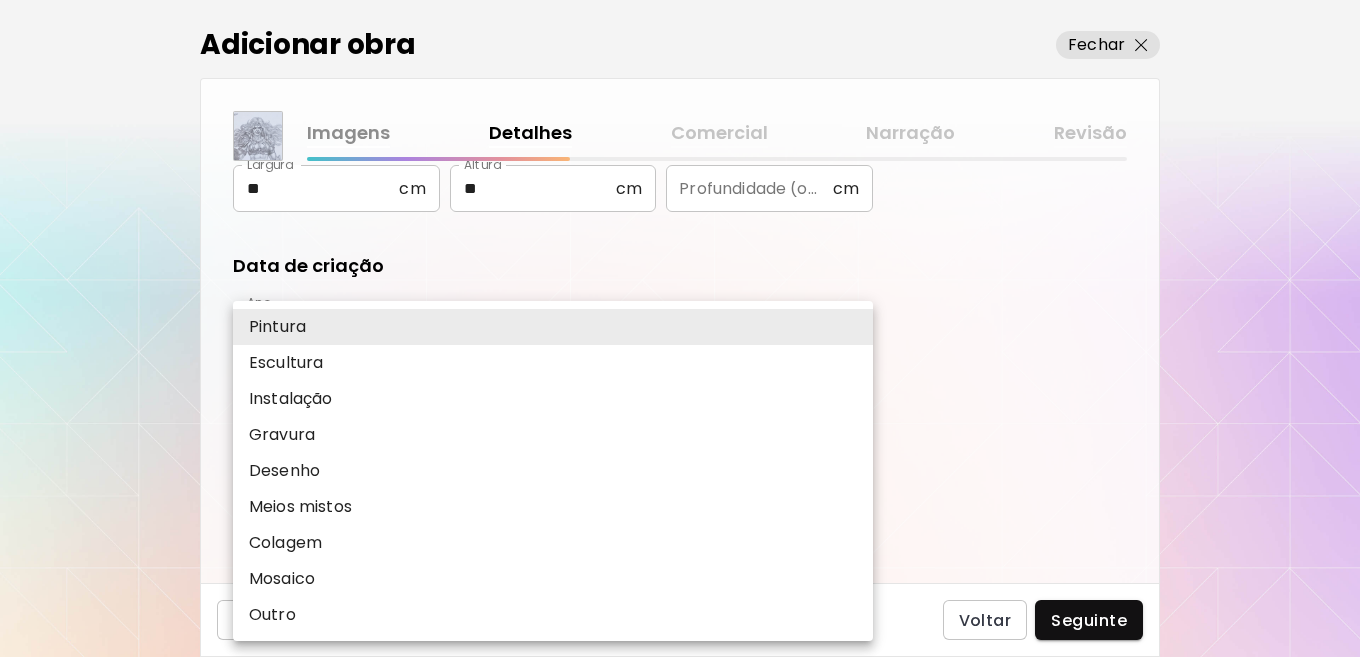 click on "kaleido.art/[FULLNAME]. Adicionar obras Gerencie suas obras Editar Perfil My BioLink Comunidade Metas MyStudio Atualizar My Website My Showrooms My Documents My Subscribers My Provenance My Augmentations My Analytics Ajustes Ajuda 0 1 Adicionar obra Fechar Imagens Detalhes Comercial Narração Revisão O que tipo de arte gostaria de acrescentar? Aprenda mais Física Fotografia Digital Arte ao ar livre Título da obra ****** Título da obra Dimensões Métrica Padrão Largura ** cm Largura Altura ** cm Altura Profundidade (opcional) cm Profundidade (opcional) Data de criação Ano 2025 **** Ano Mês (Opcional) ​ Mês (Opcional) Dia (Opcional) ​ Dia (Opcional) Informação adicional Disciplina ​ Disciplina Materiais e médio Materiais e médio Salvar como rascunho Voltar Seguinte Pesquisa de artista Nome ou identificador Nome ou identificador País do artista País do artista Disciplina Todos Pintura Contemporânea Desenho e Ilustração Collage Esculturas e Instalações Fotografía Géneros" at bounding box center (680, 328) 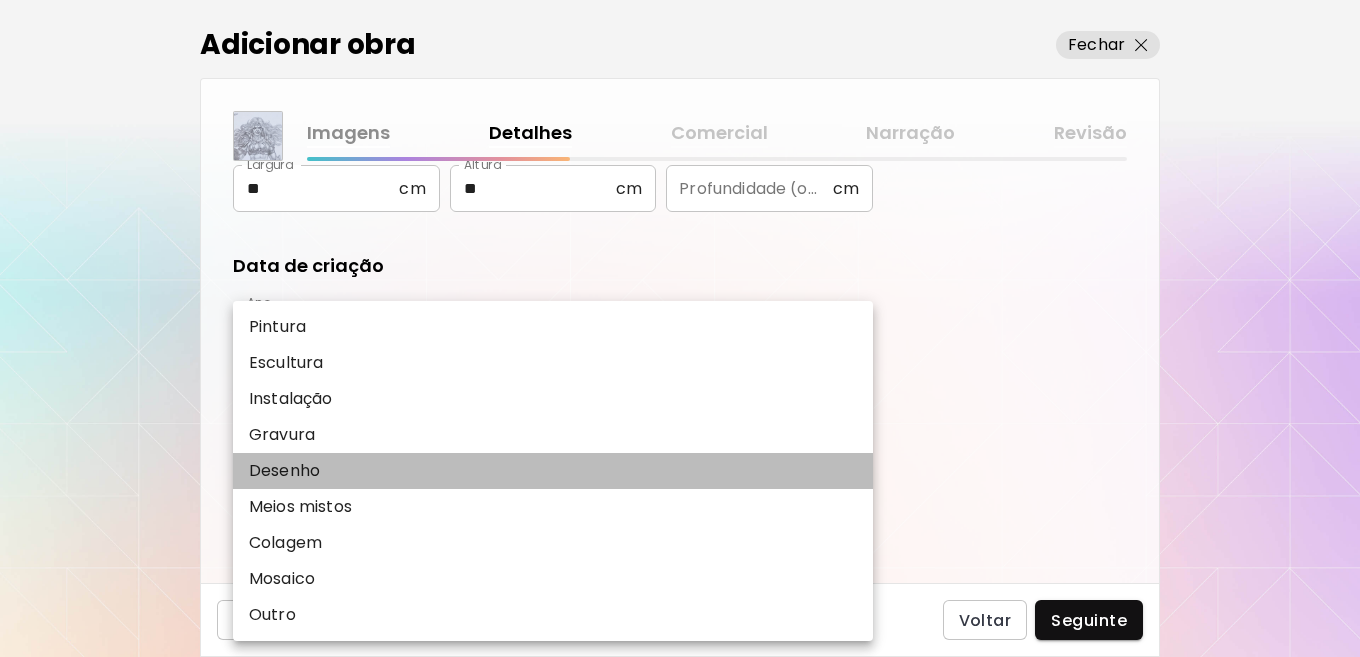 click on "Desenho" at bounding box center (284, 471) 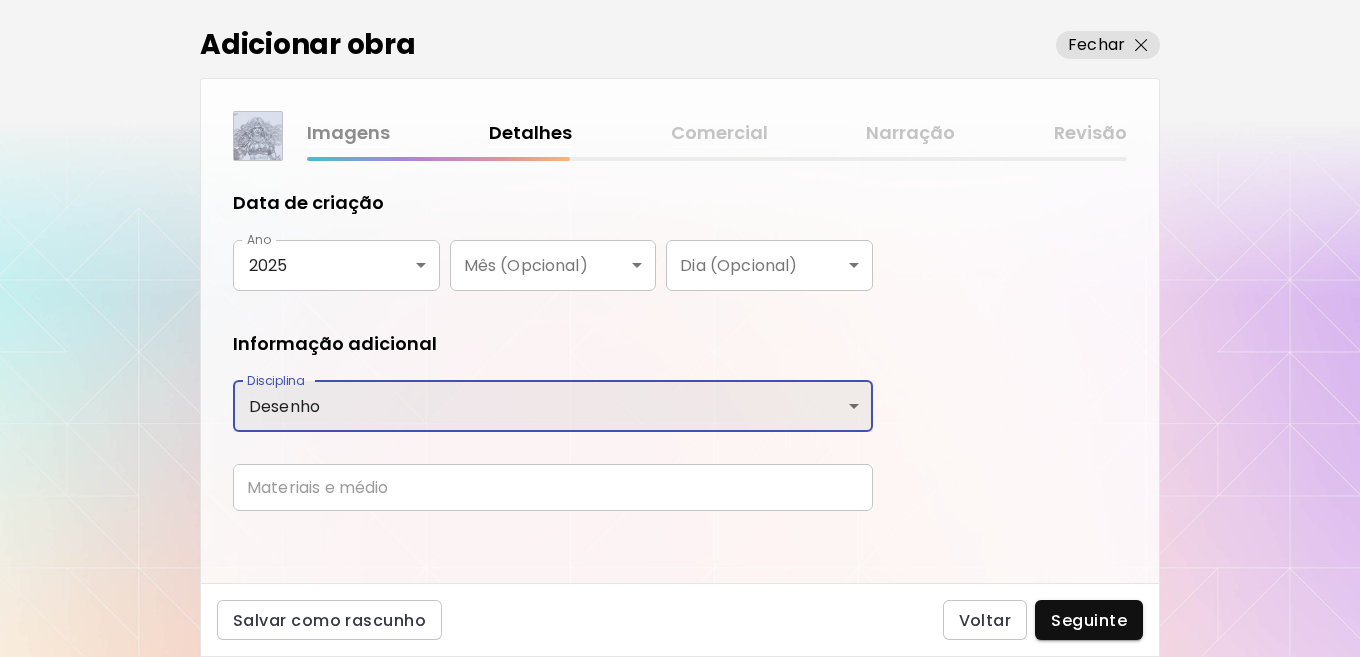 scroll, scrollTop: 371, scrollLeft: 0, axis: vertical 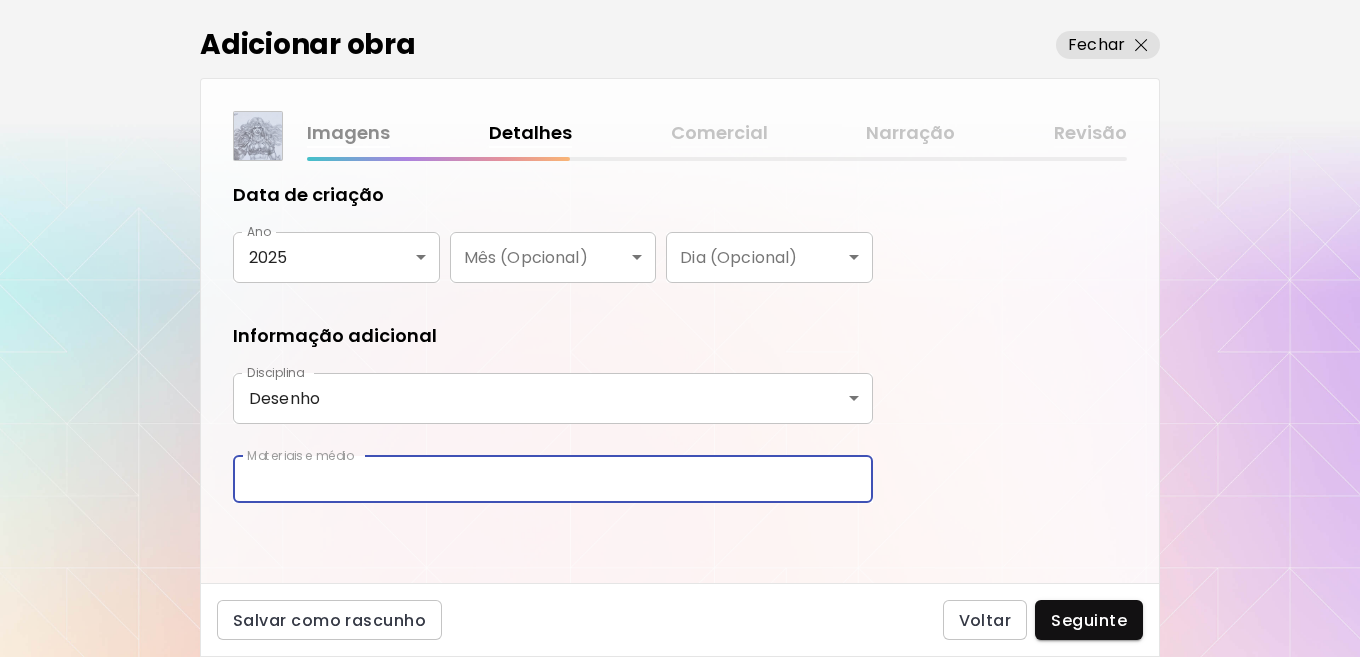 click at bounding box center (553, 479) 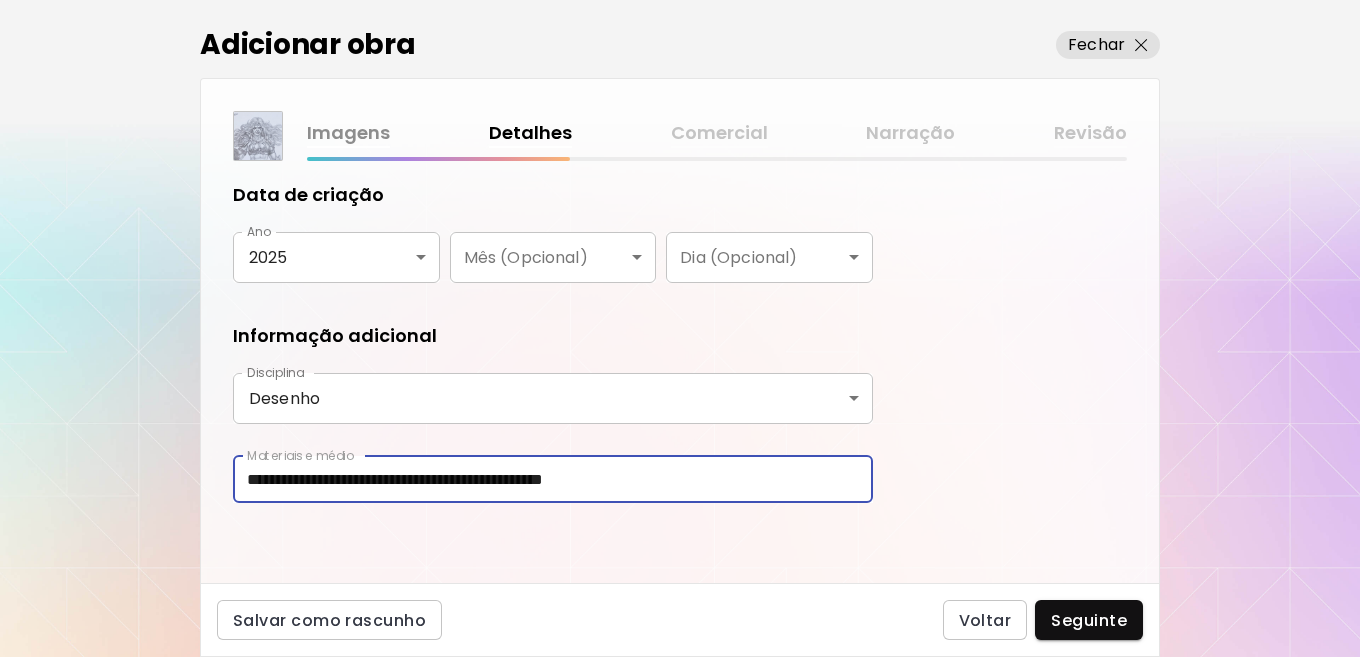 drag, startPoint x: 550, startPoint y: 478, endPoint x: 449, endPoint y: 470, distance: 101.31634 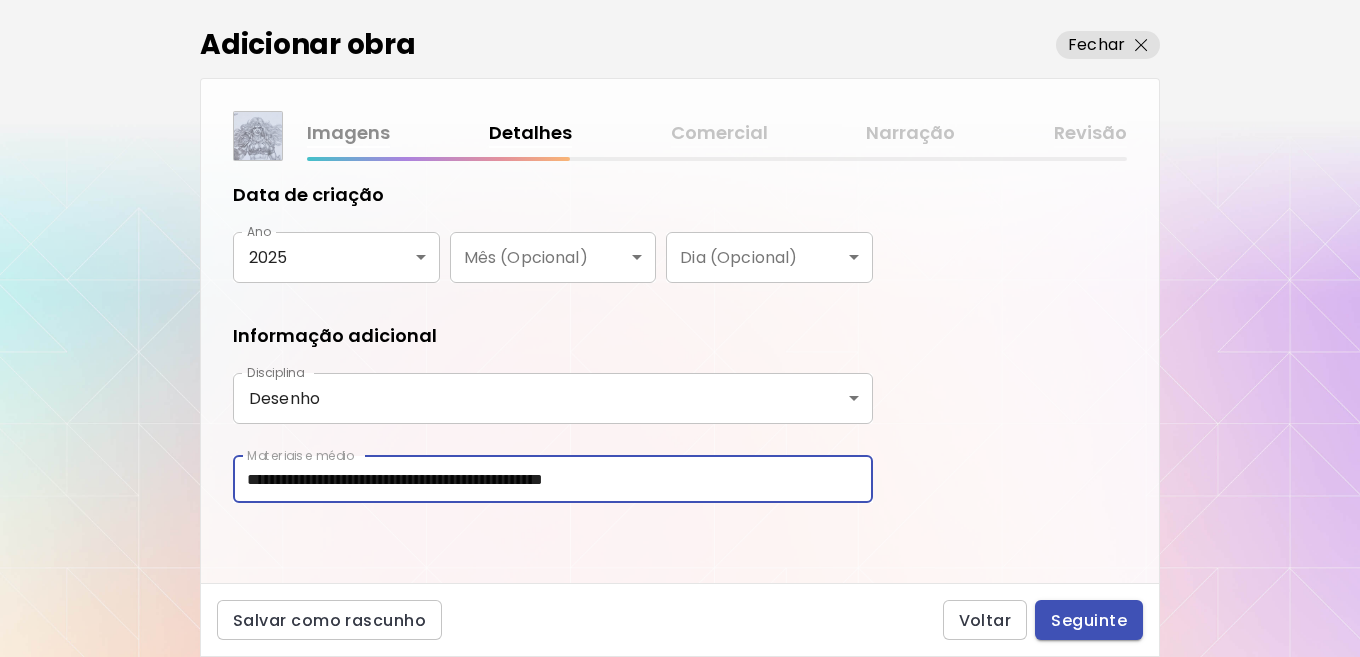 type on "**********" 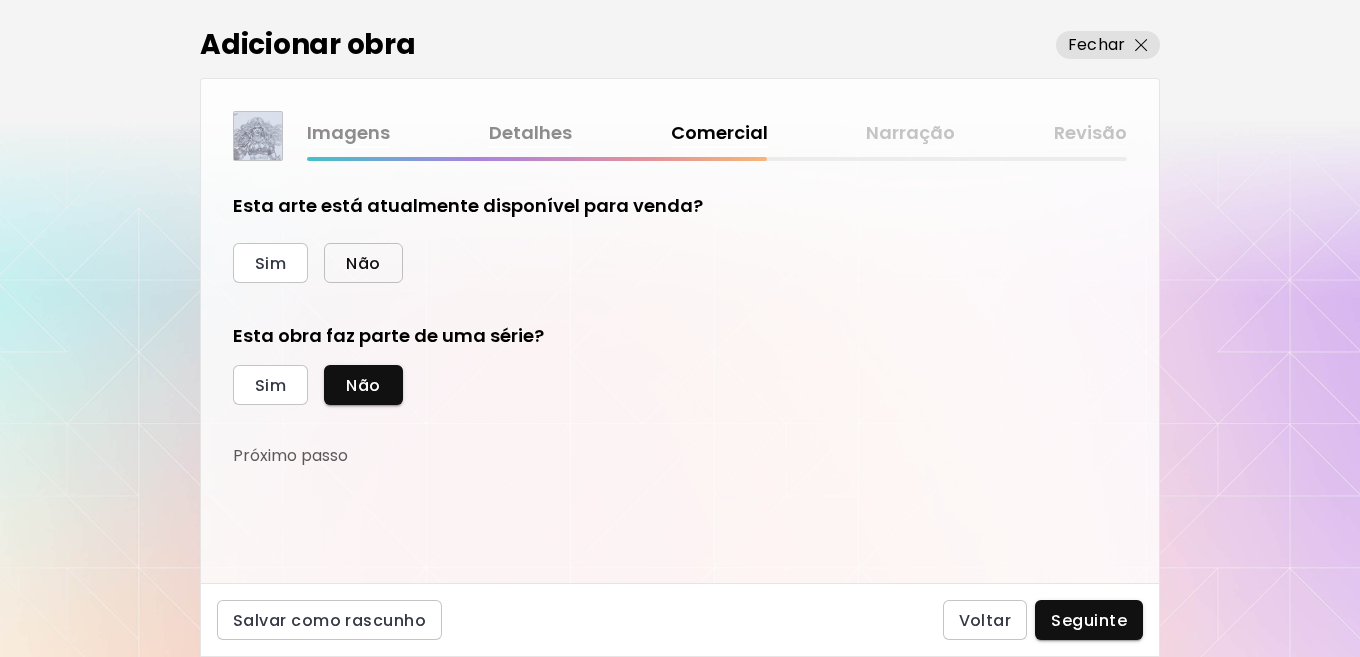 click on "Não" at bounding box center [363, 263] 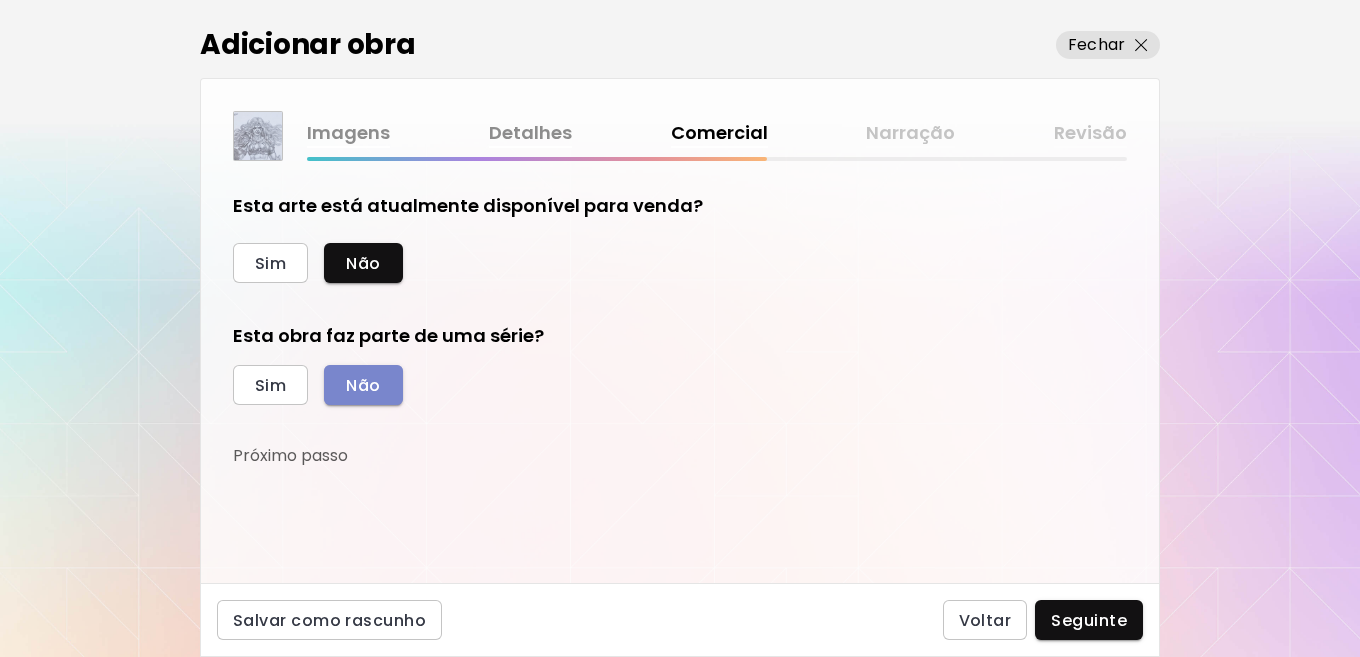 drag, startPoint x: 358, startPoint y: 382, endPoint x: 382, endPoint y: 378, distance: 24.33105 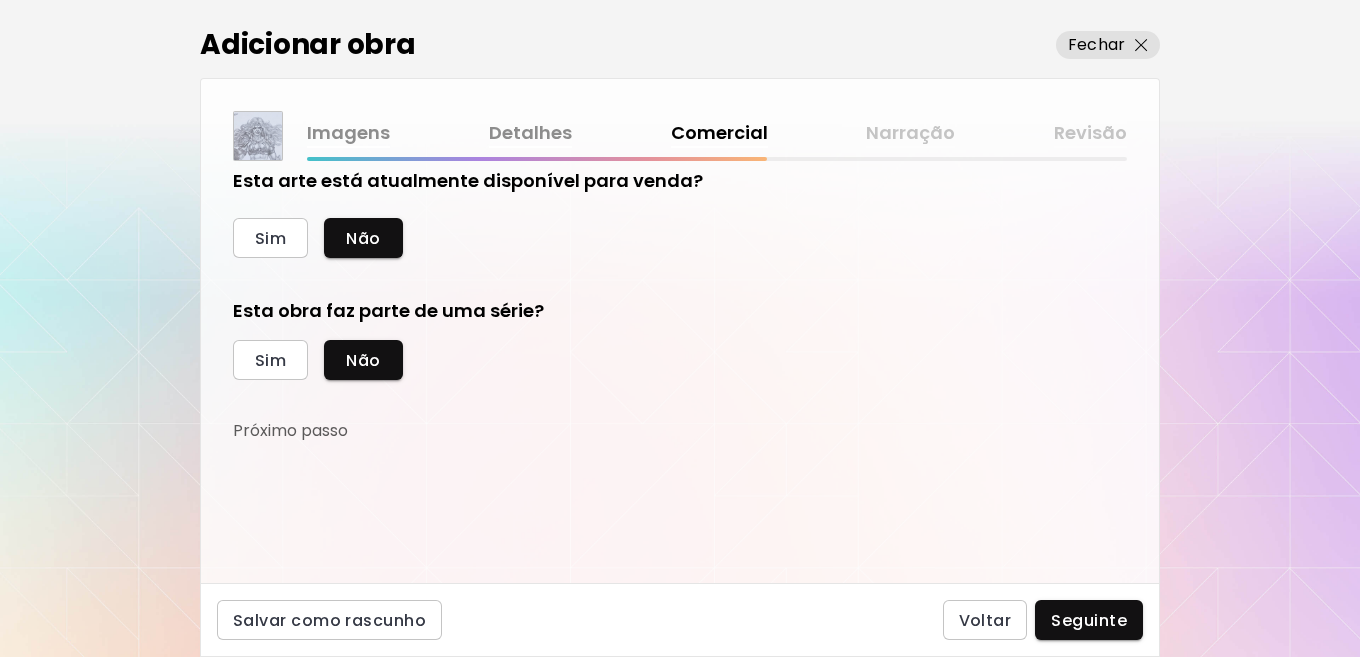 scroll, scrollTop: 32, scrollLeft: 0, axis: vertical 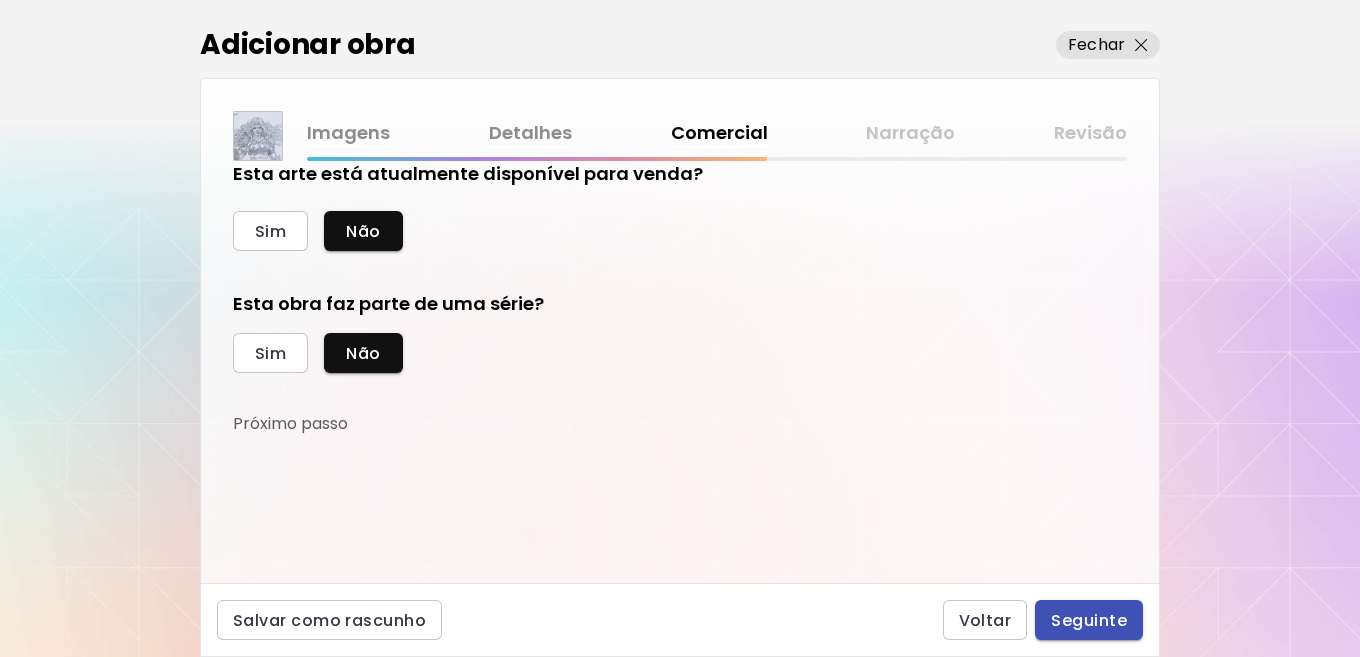 click on "Seguinte" at bounding box center (1089, 620) 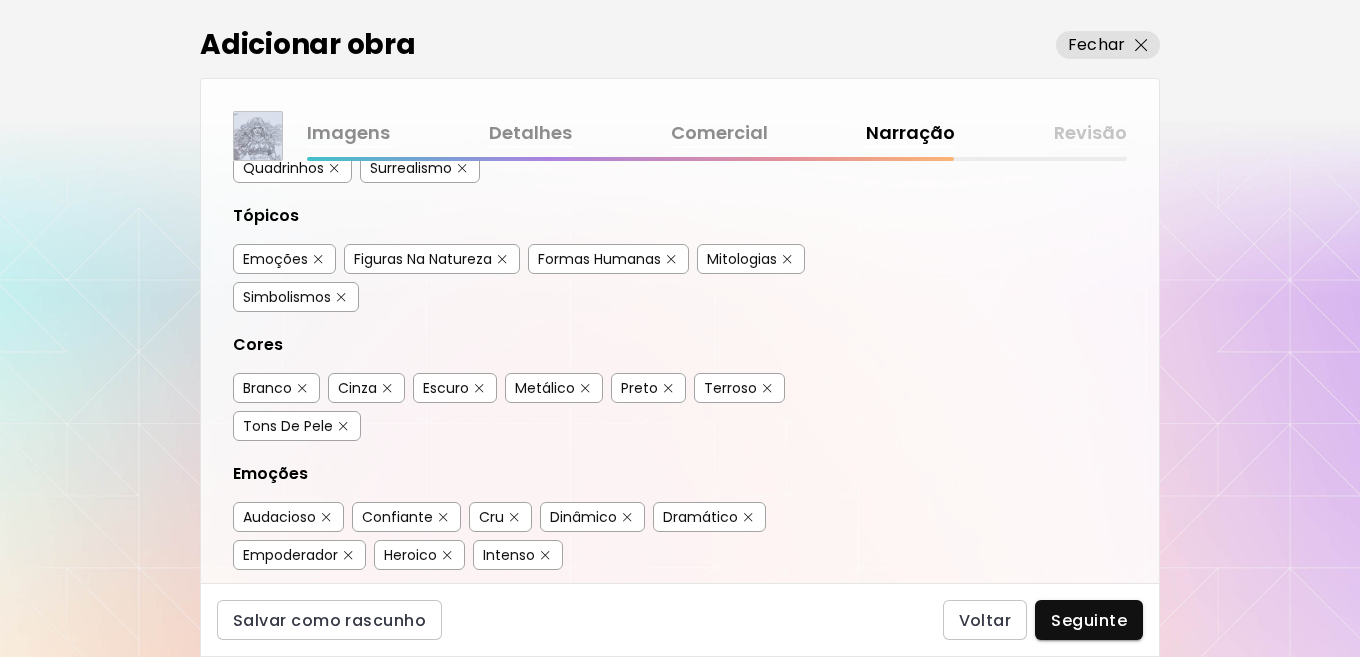 scroll, scrollTop: 400, scrollLeft: 0, axis: vertical 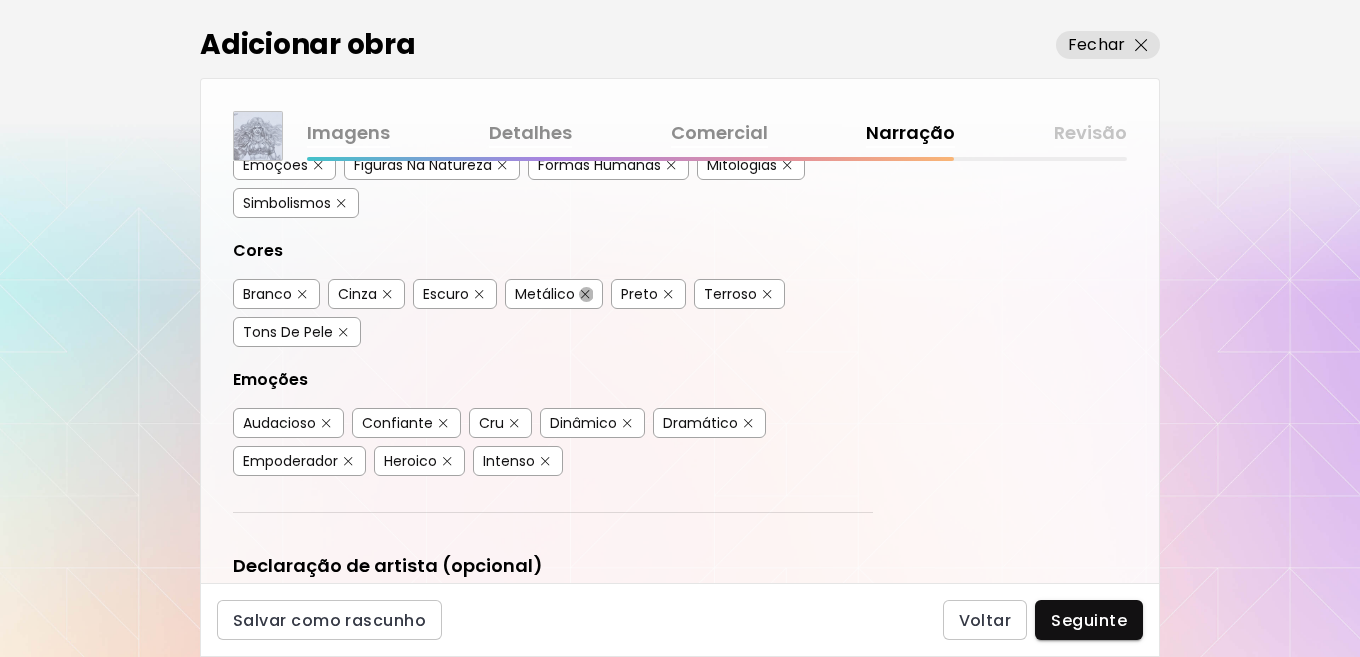 click at bounding box center (585, 294) 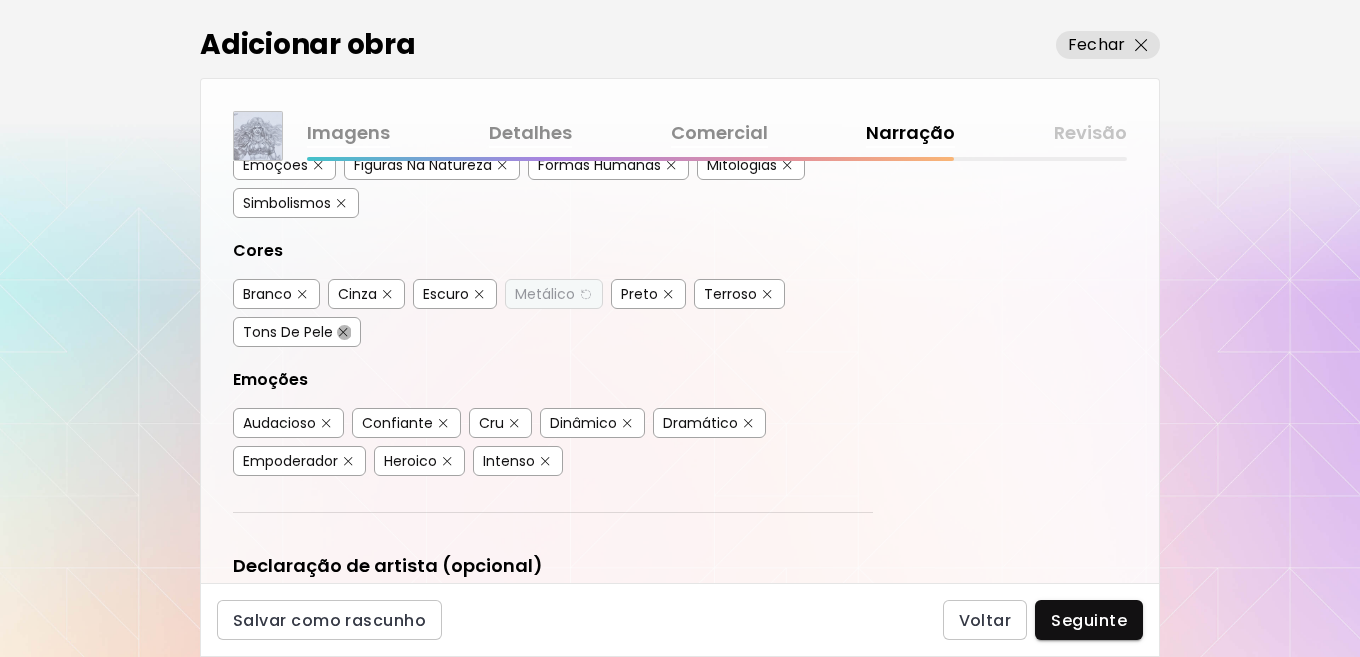 click at bounding box center (343, 332) 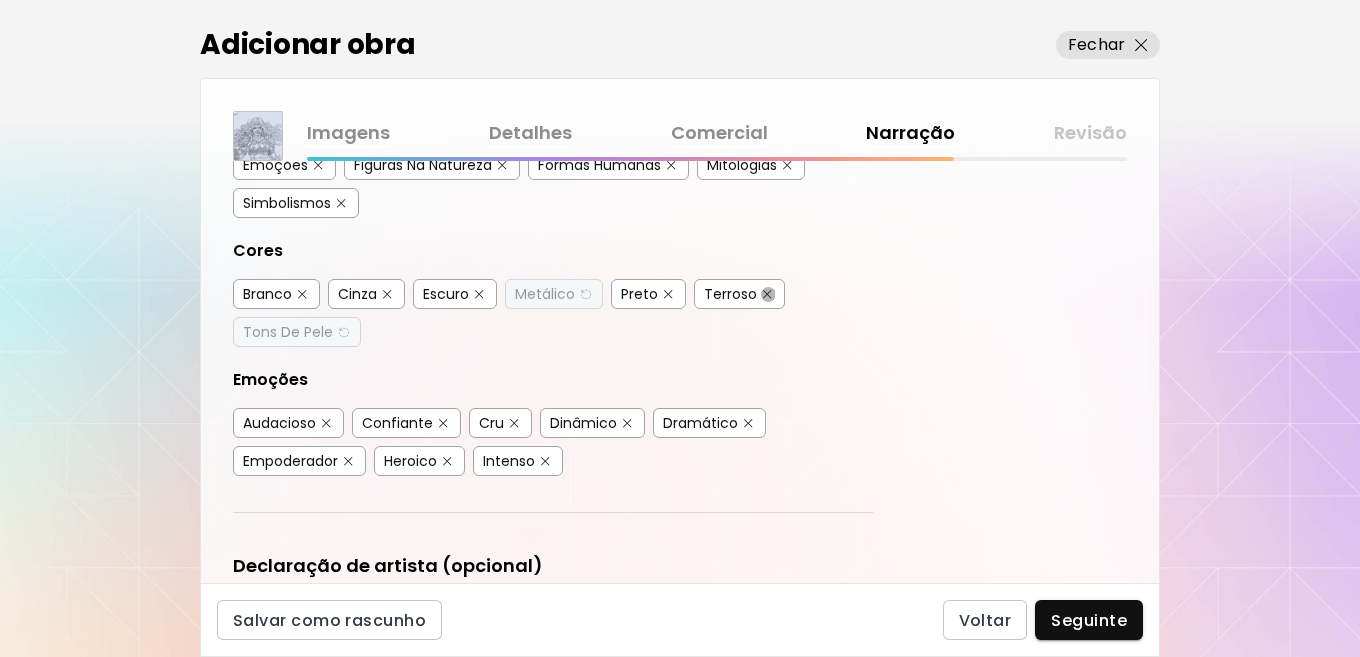 click at bounding box center (767, 294) 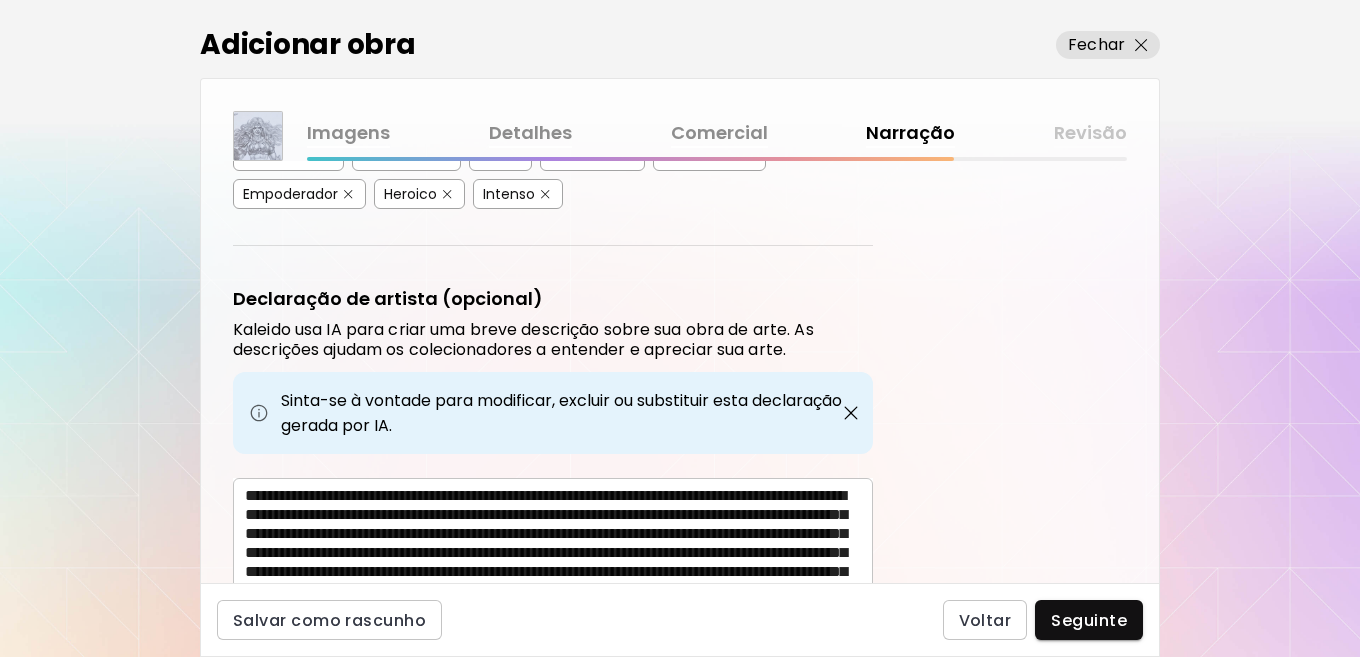 scroll, scrollTop: 767, scrollLeft: 0, axis: vertical 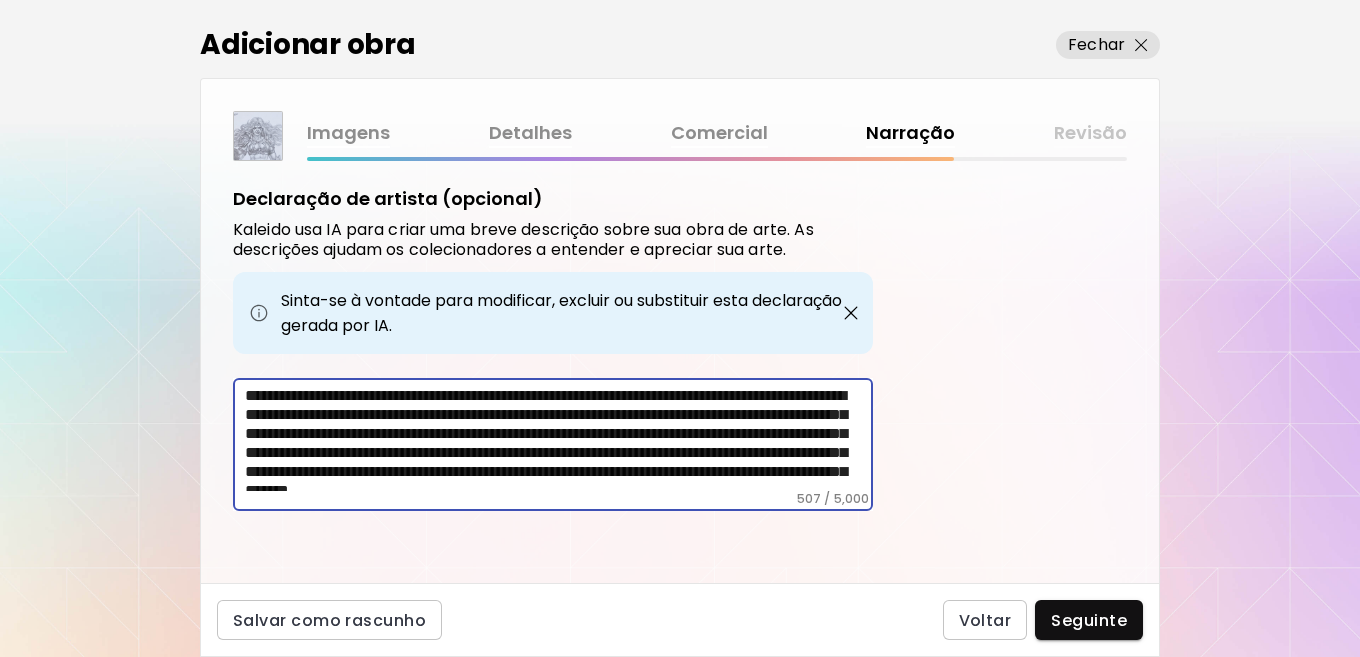 click on "**********" at bounding box center (559, 438) 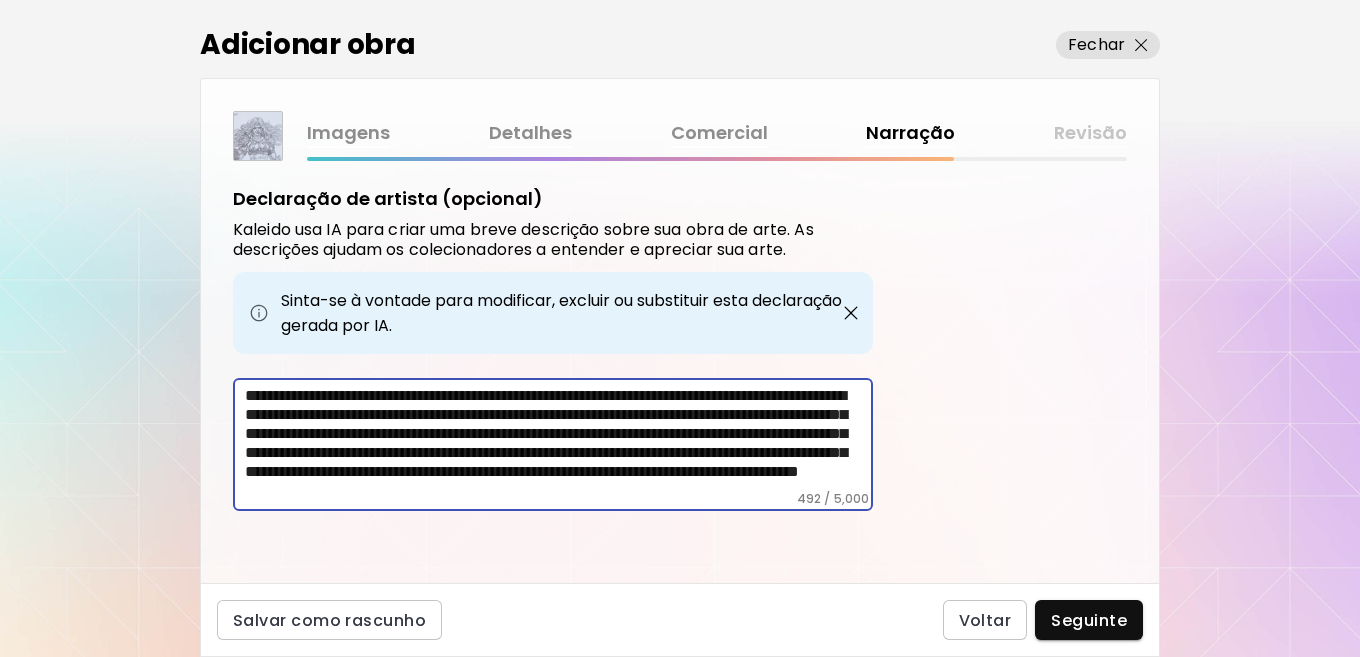 scroll, scrollTop: 49, scrollLeft: 0, axis: vertical 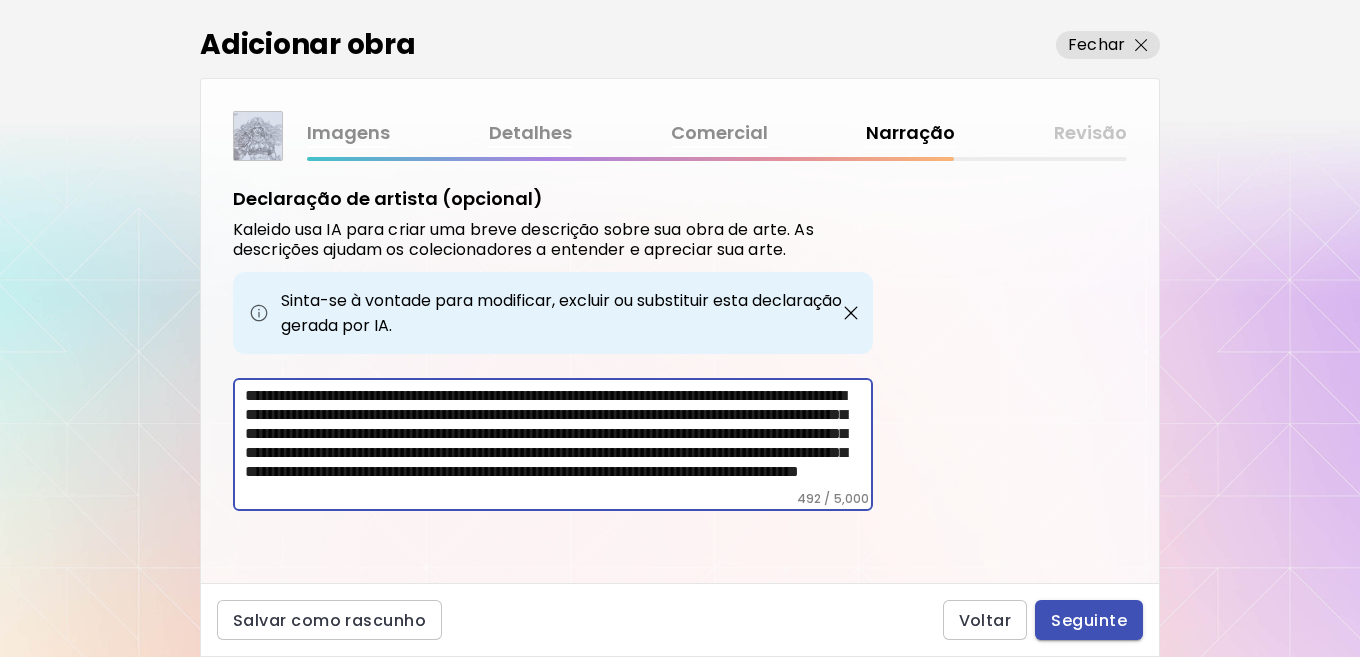 type on "**********" 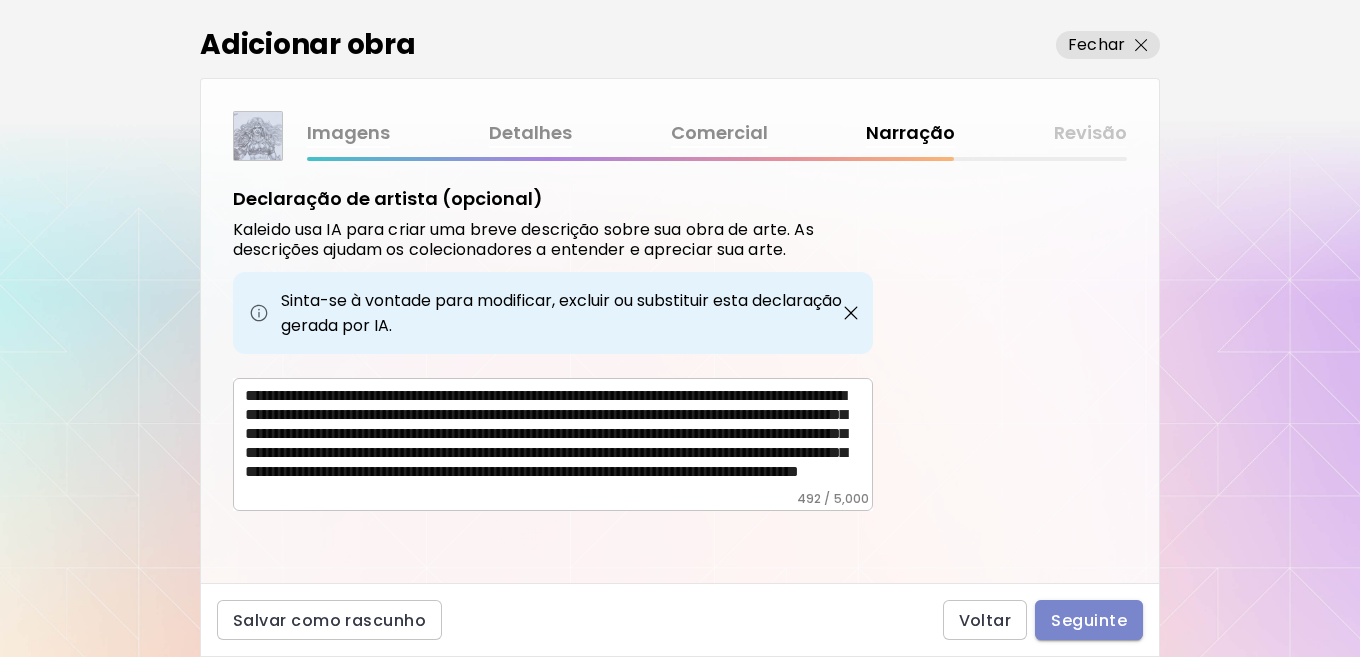 click on "Seguinte" at bounding box center [1089, 620] 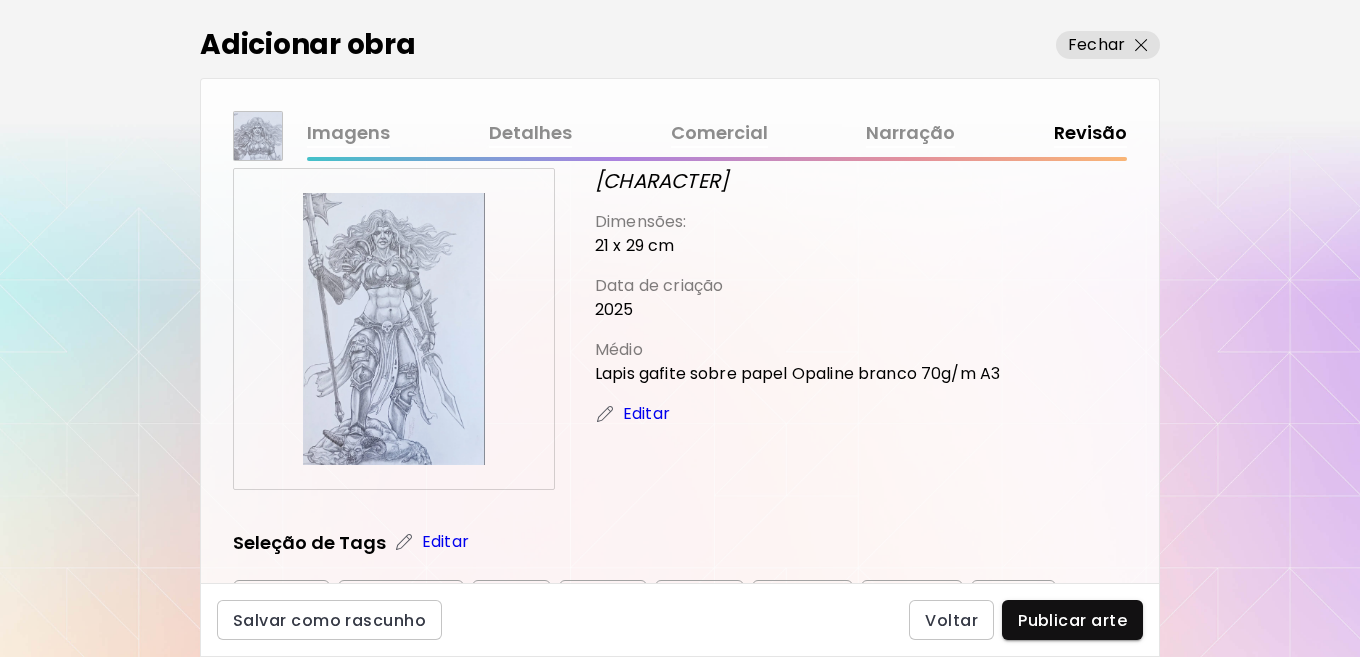 scroll, scrollTop: 0, scrollLeft: 0, axis: both 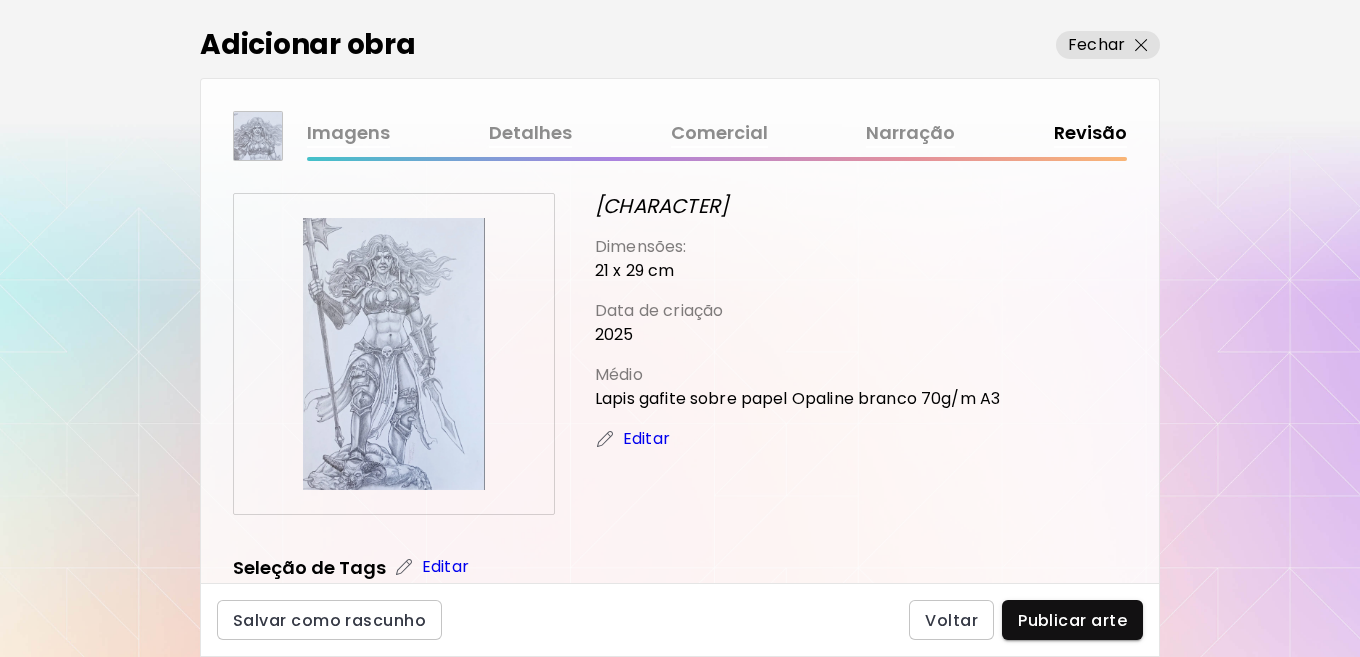click on "Detalhes" at bounding box center (530, 133) 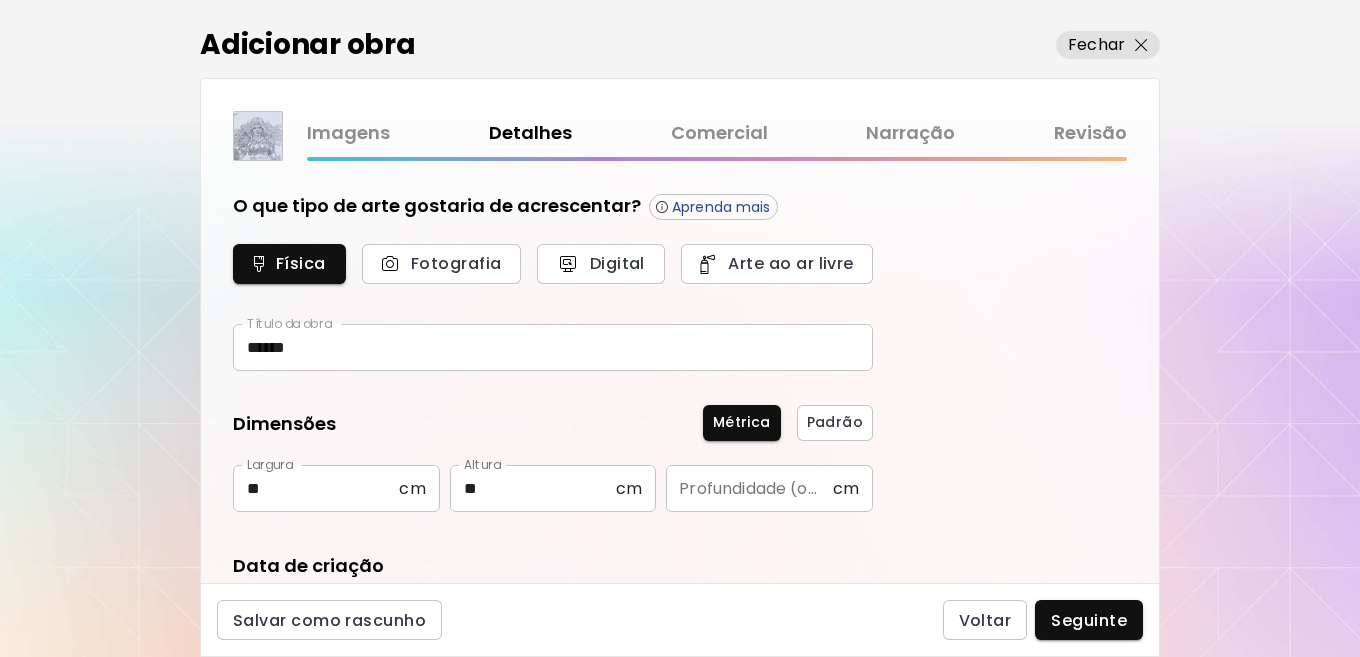 type on "*******" 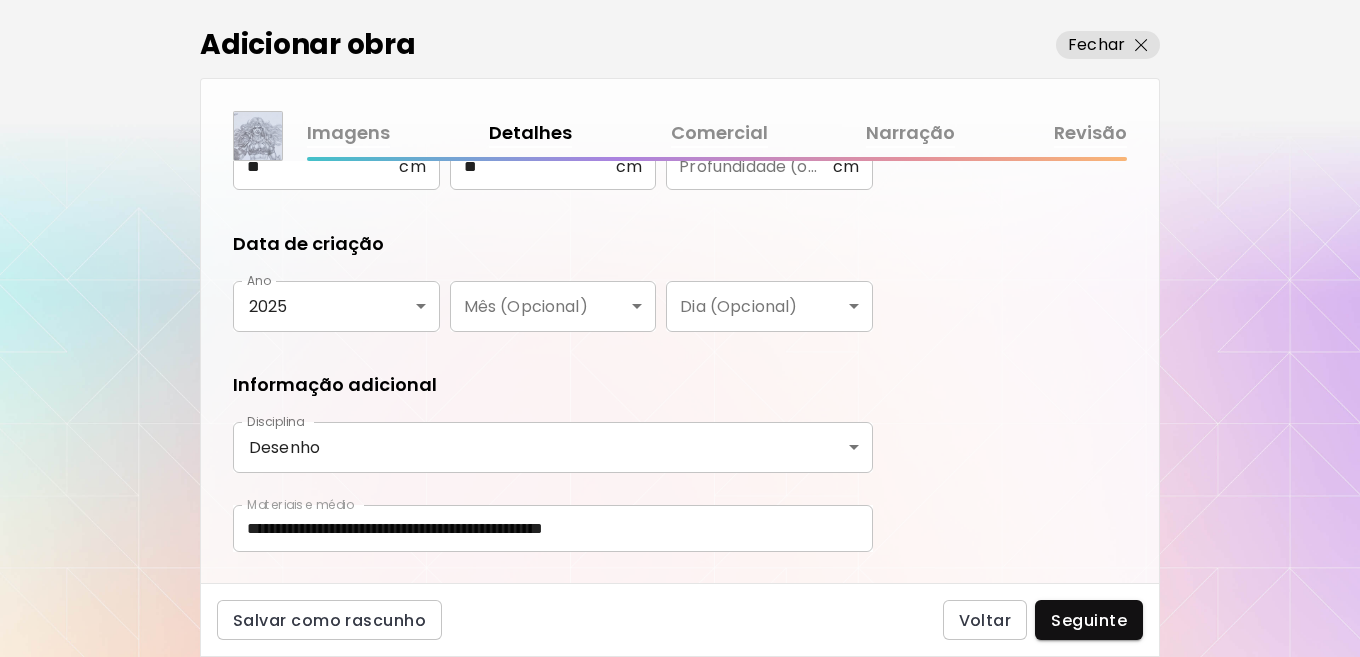 scroll, scrollTop: 371, scrollLeft: 0, axis: vertical 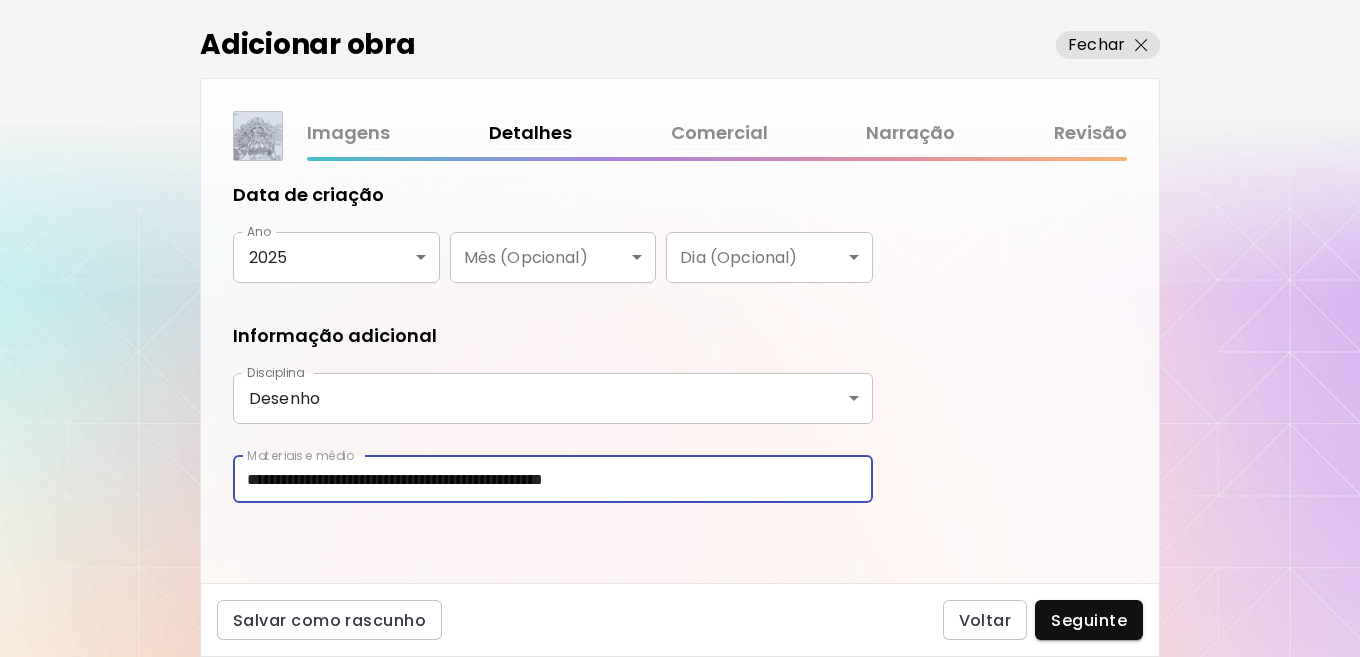 click on "**********" at bounding box center (553, 479) 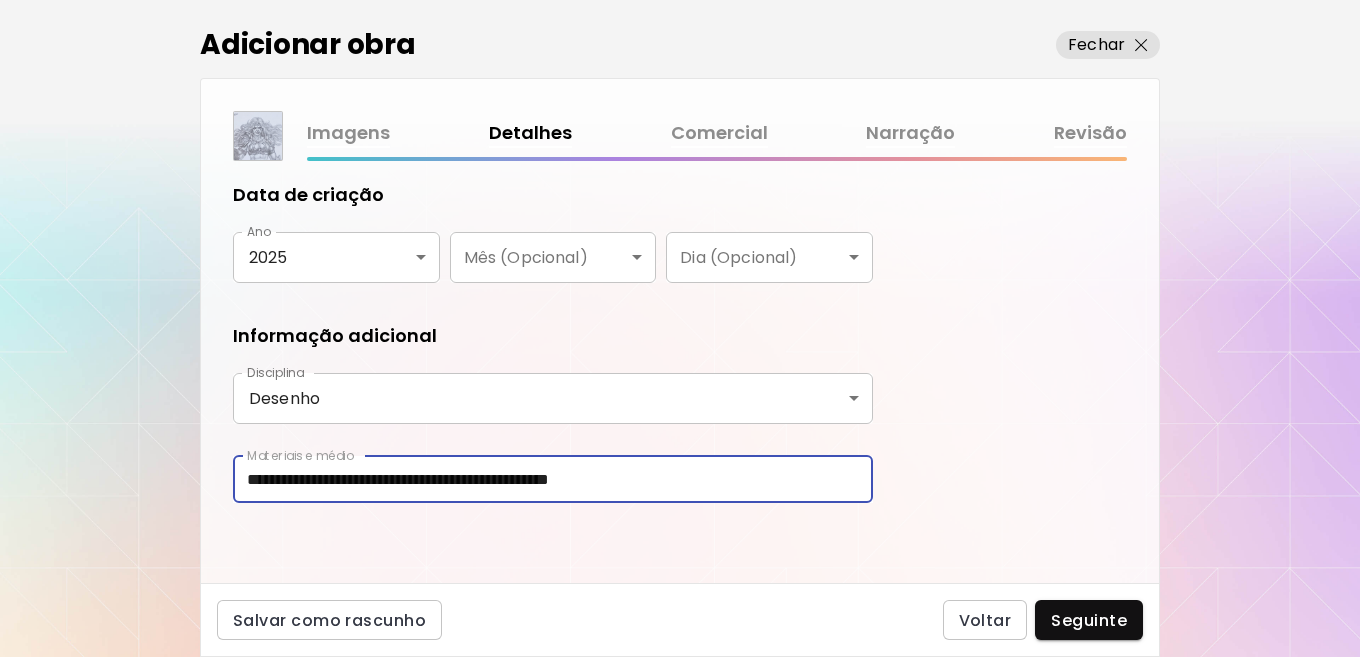 type on "**********" 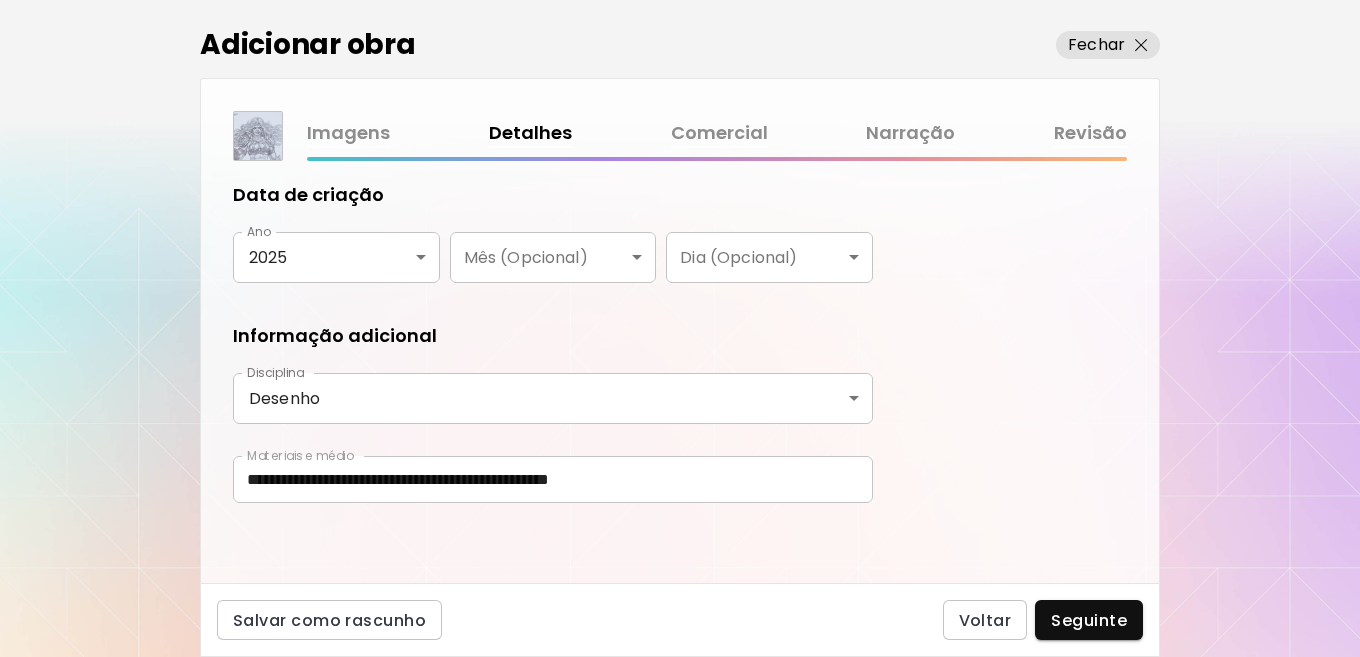 click on "Revisão" at bounding box center [1090, 133] 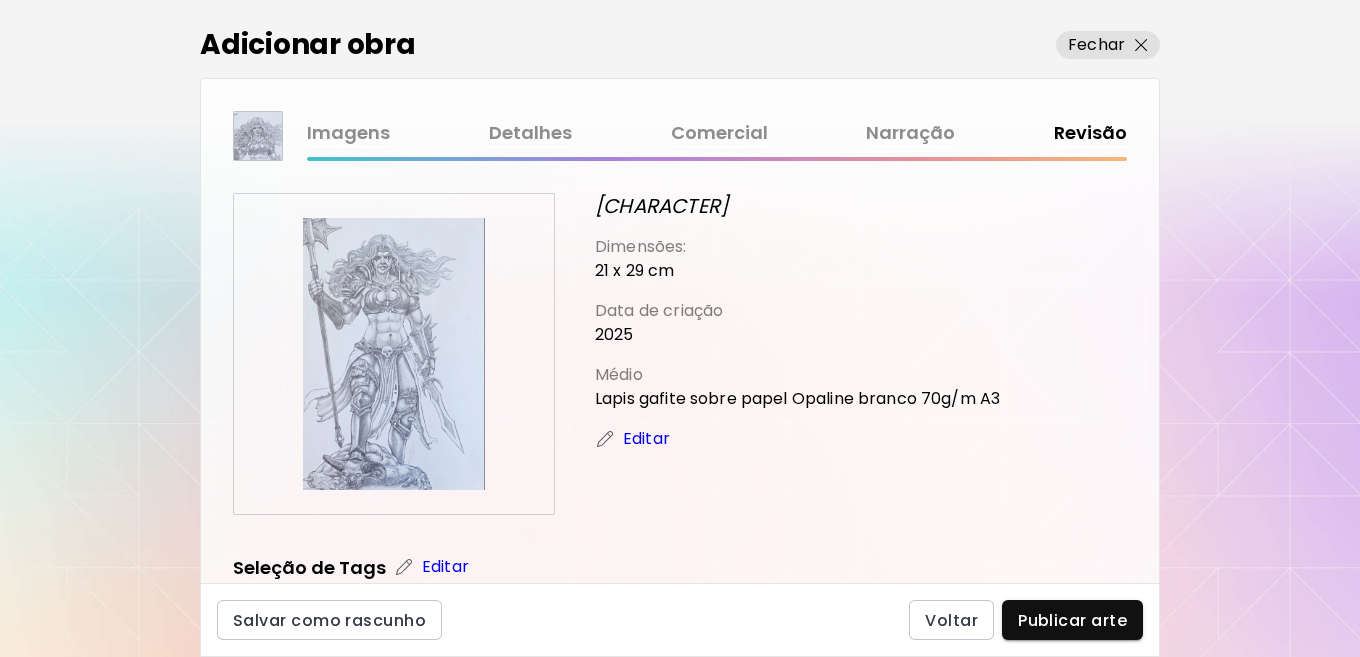 click on "Editar" at bounding box center (646, 439) 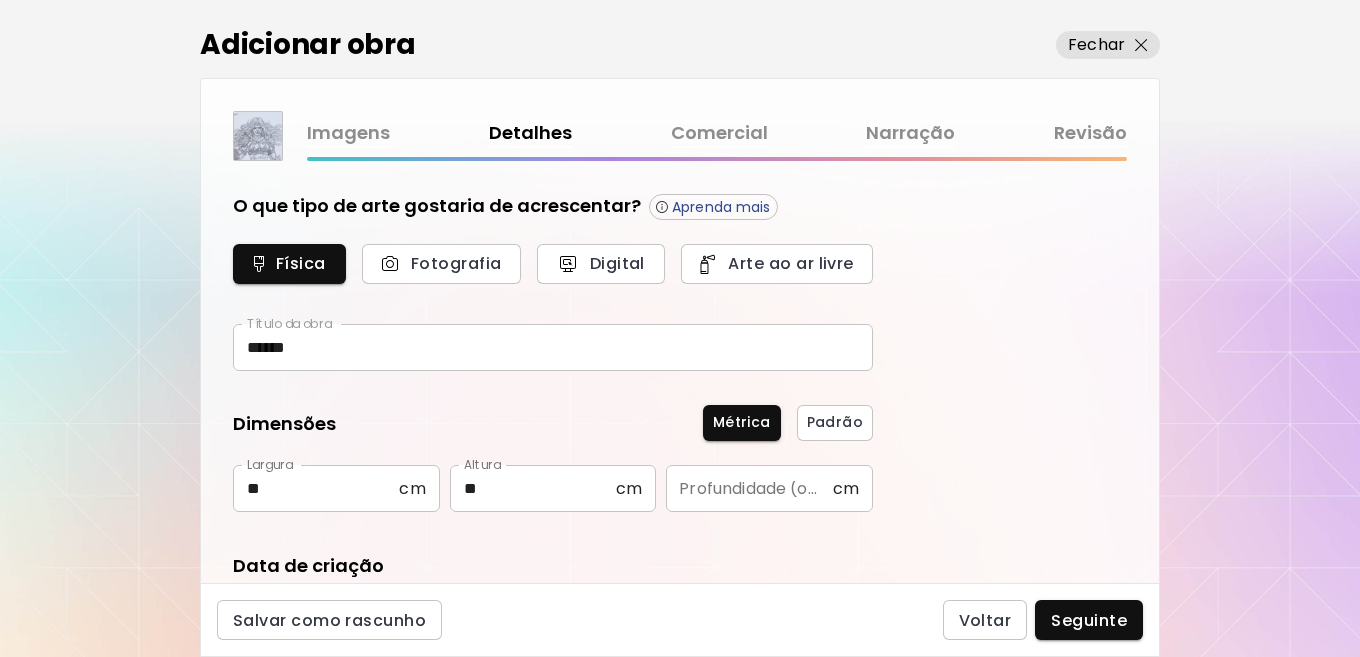 type on "*******" 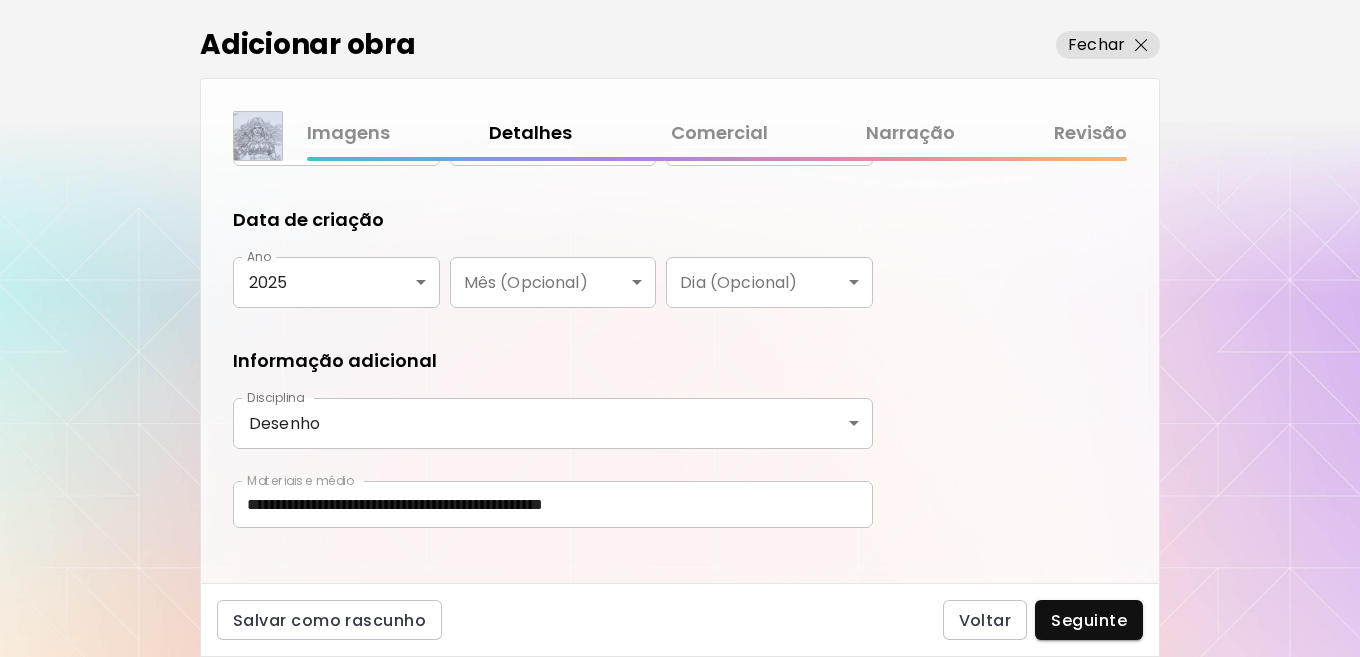 scroll, scrollTop: 371, scrollLeft: 0, axis: vertical 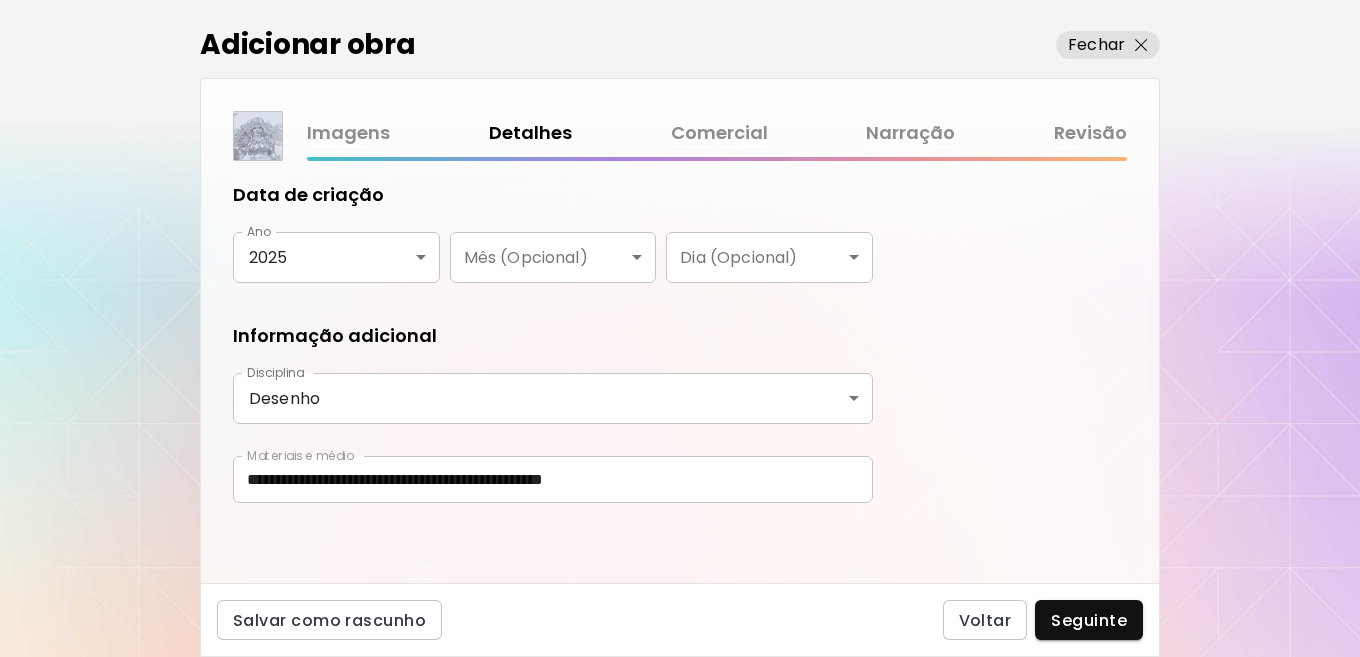 click on "**********" at bounding box center (553, 479) 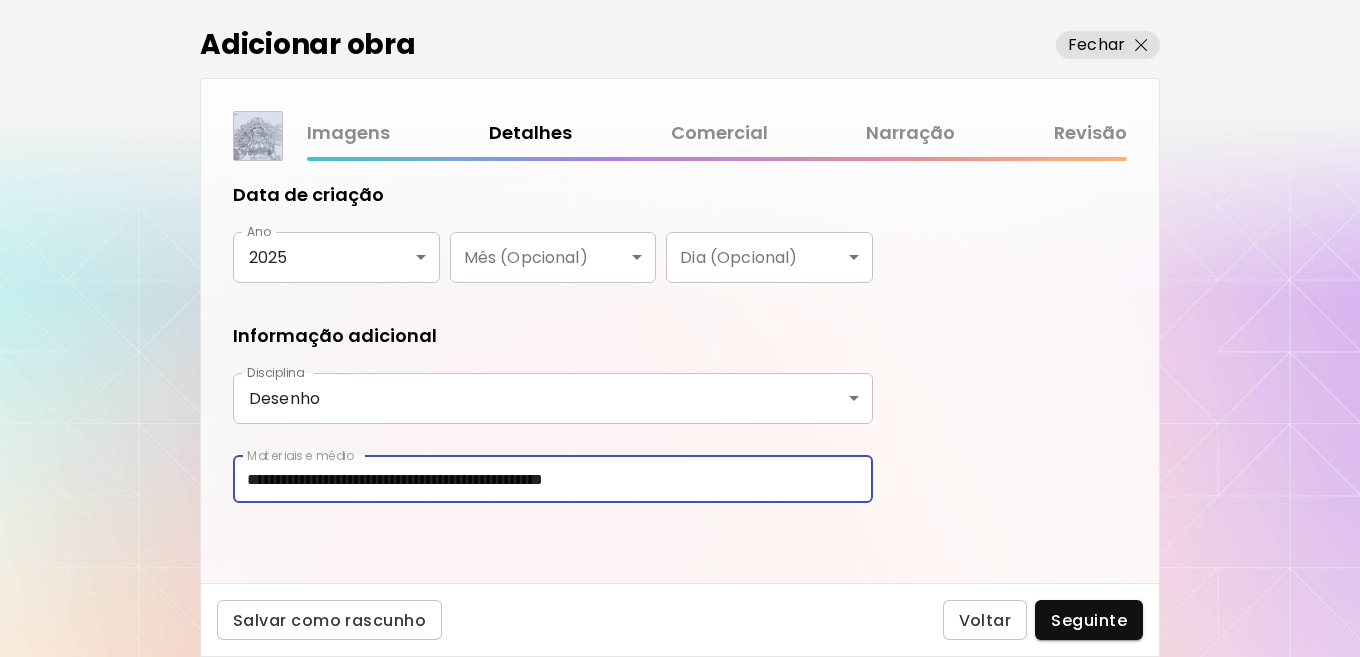 drag, startPoint x: 594, startPoint y: 478, endPoint x: 580, endPoint y: 477, distance: 14.035668 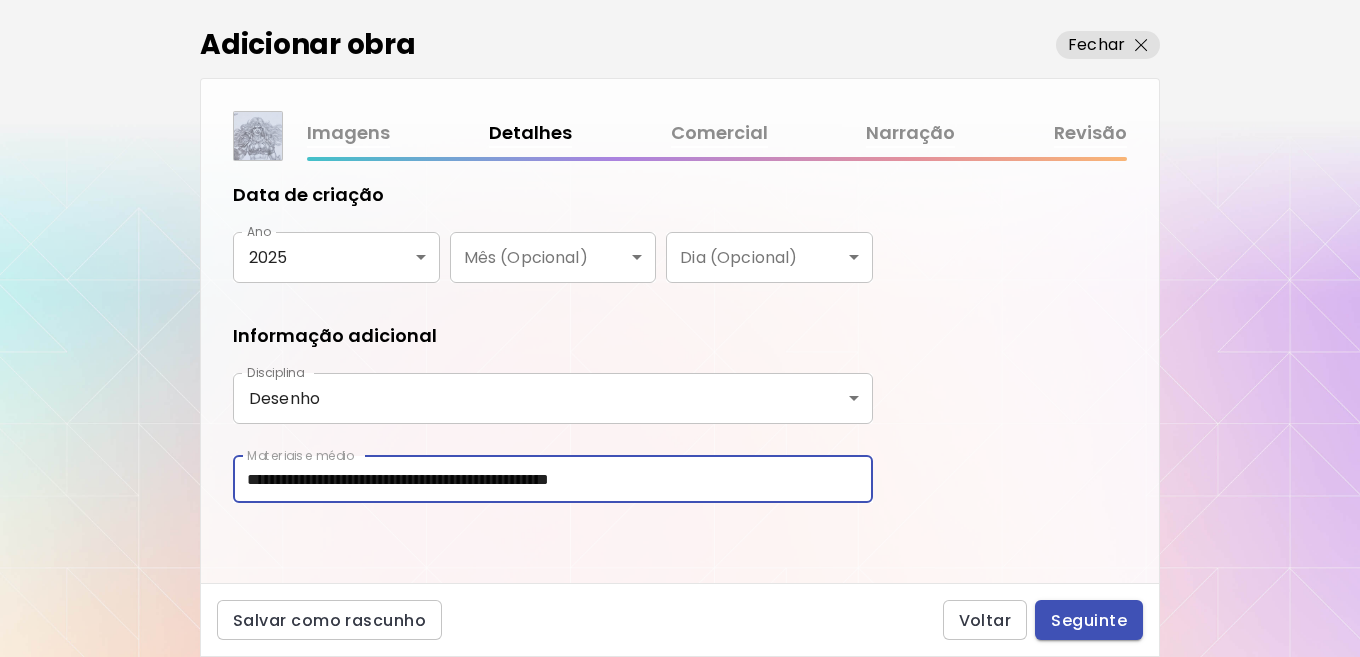 type on "**********" 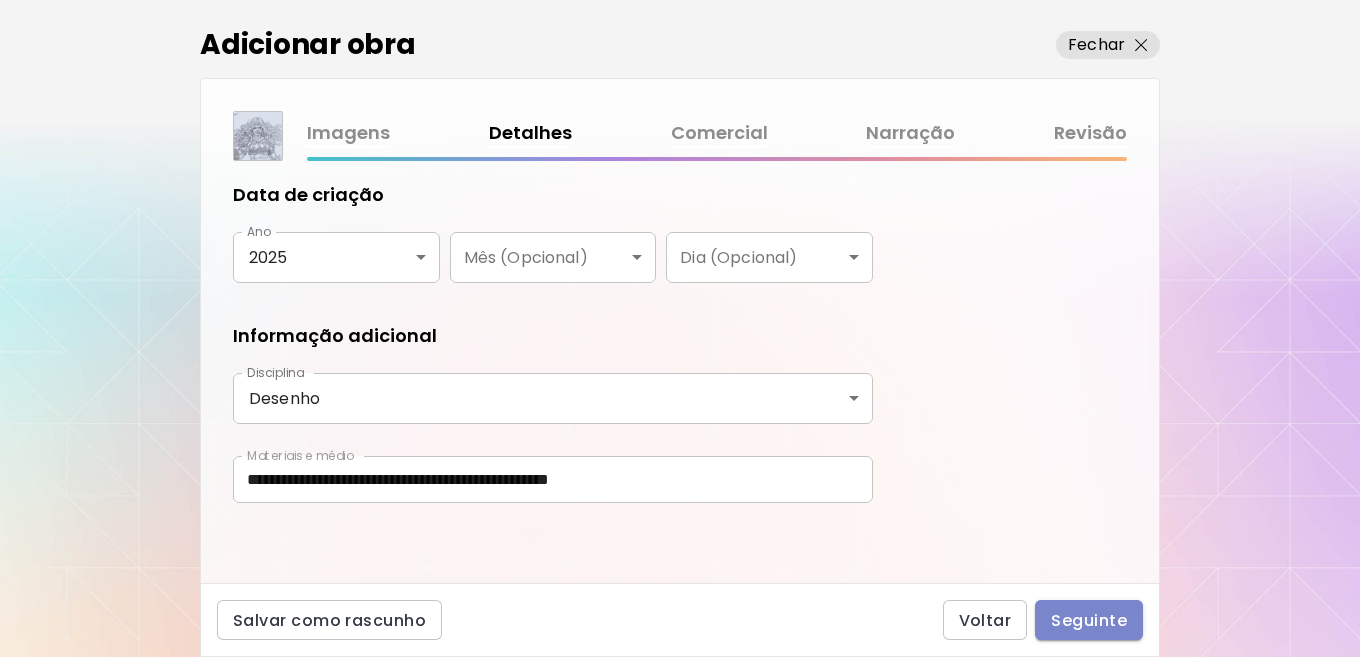 click on "Seguinte" at bounding box center (1089, 620) 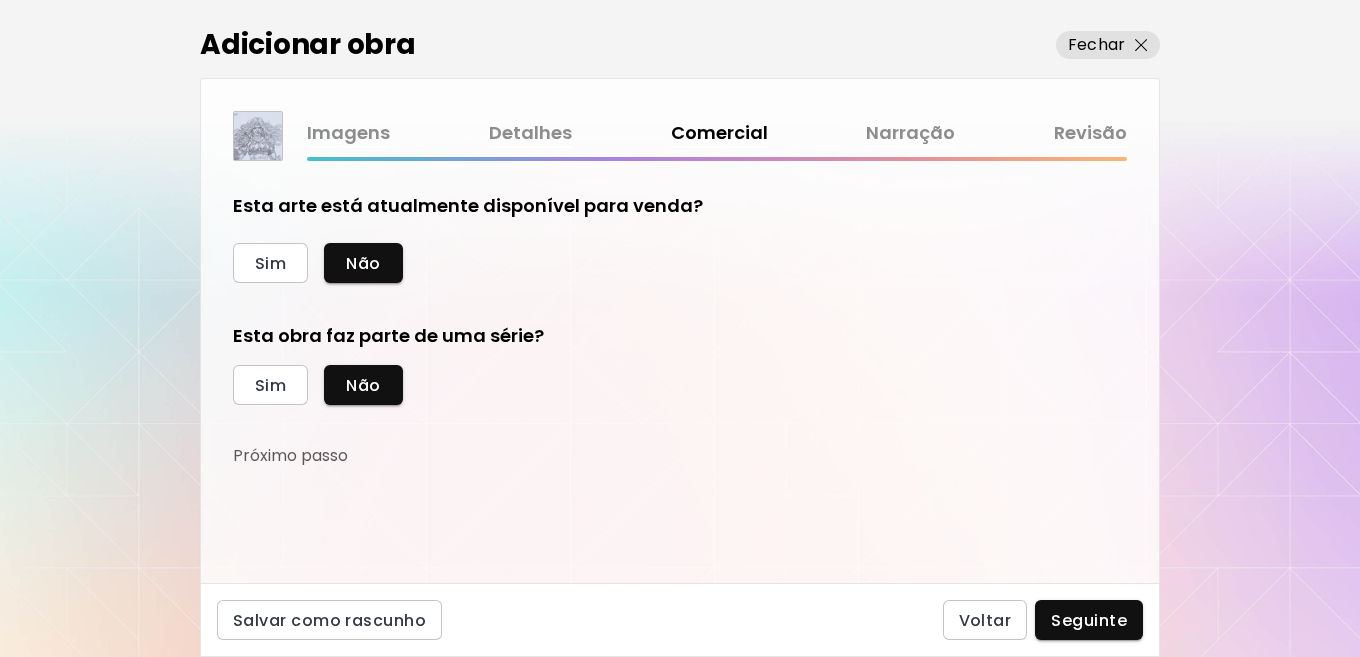 click on "Revisão" at bounding box center (1090, 133) 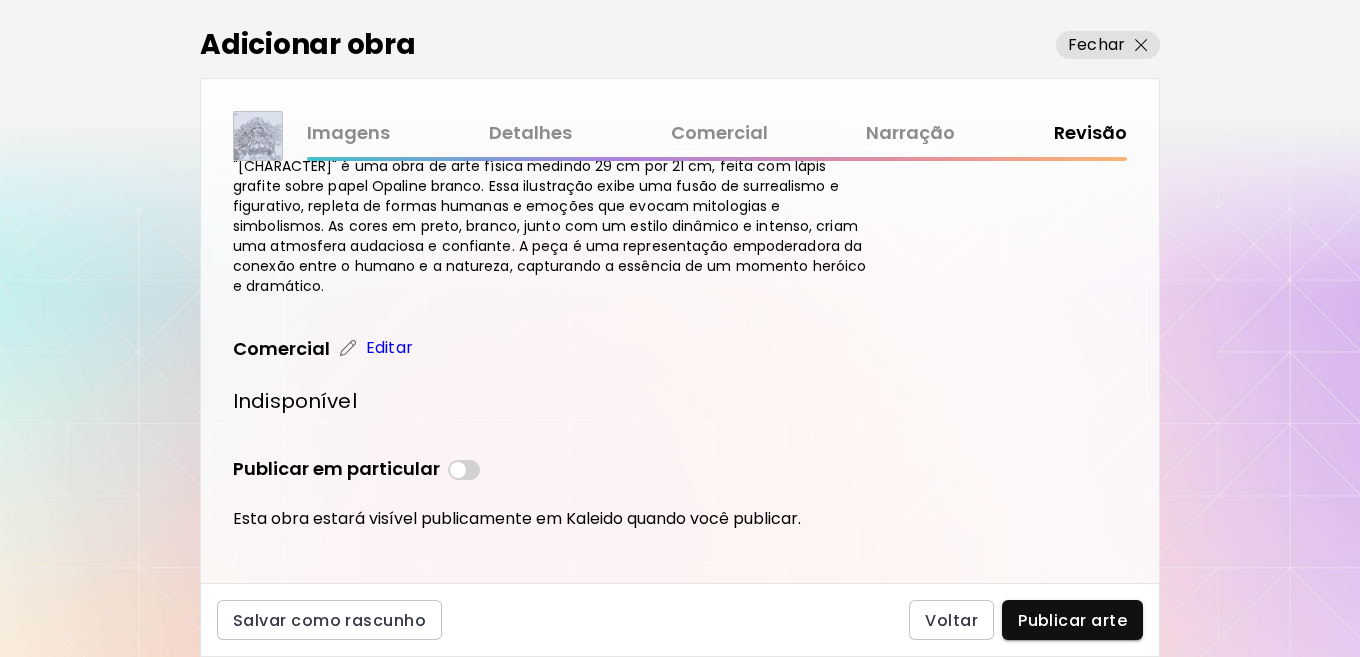 scroll, scrollTop: 445, scrollLeft: 0, axis: vertical 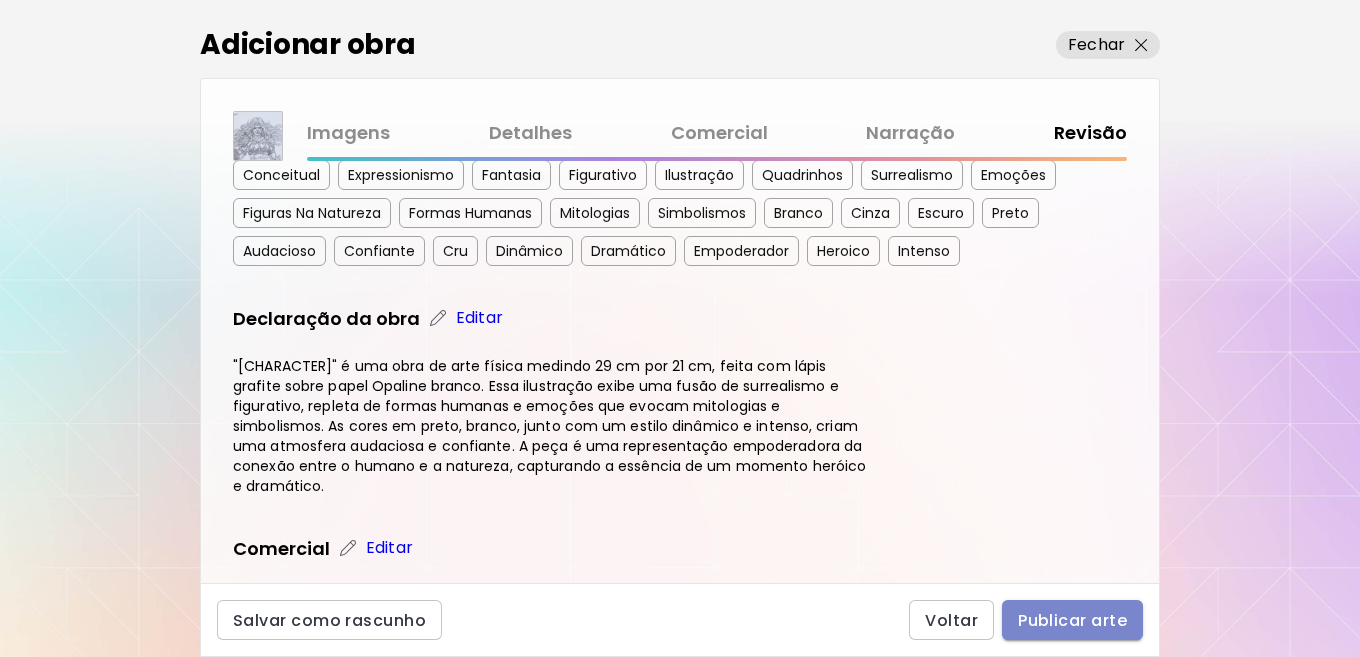 click on "Publicar arte" at bounding box center [1072, 620] 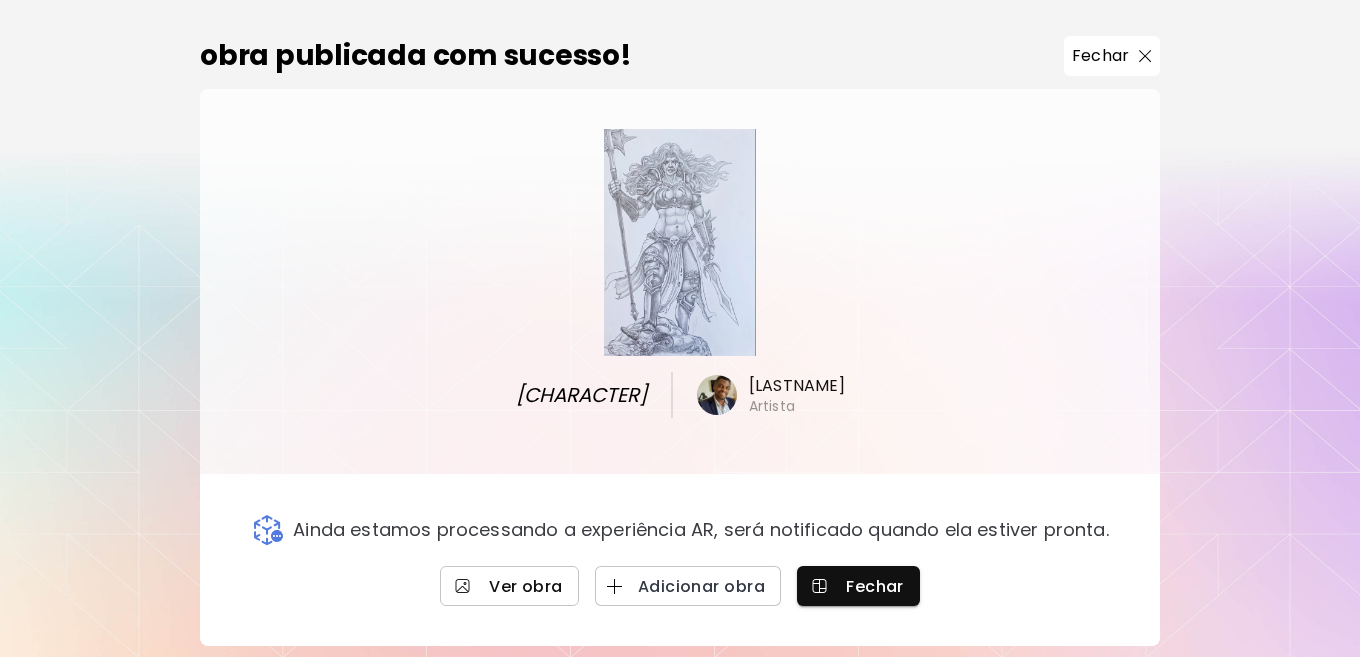 click on "Ver obra" at bounding box center (509, 586) 